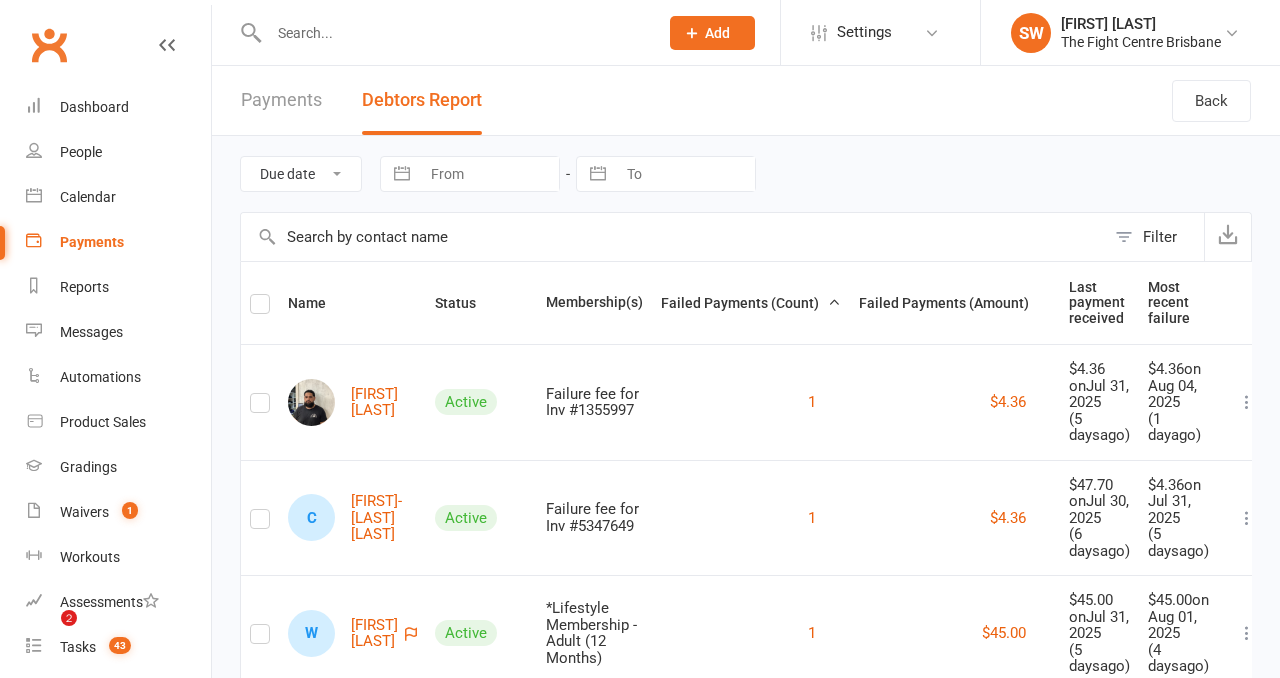 scroll, scrollTop: 593, scrollLeft: 0, axis: vertical 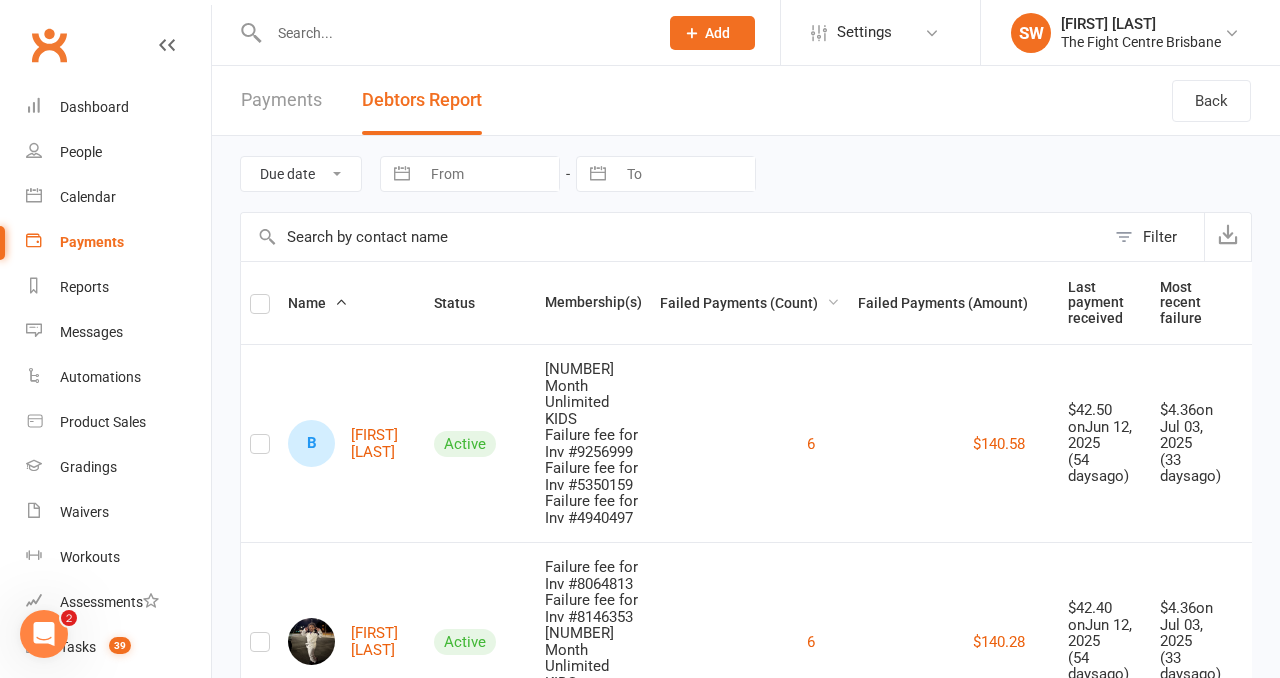 click on "Failed Payments (Count)" at bounding box center (750, 303) 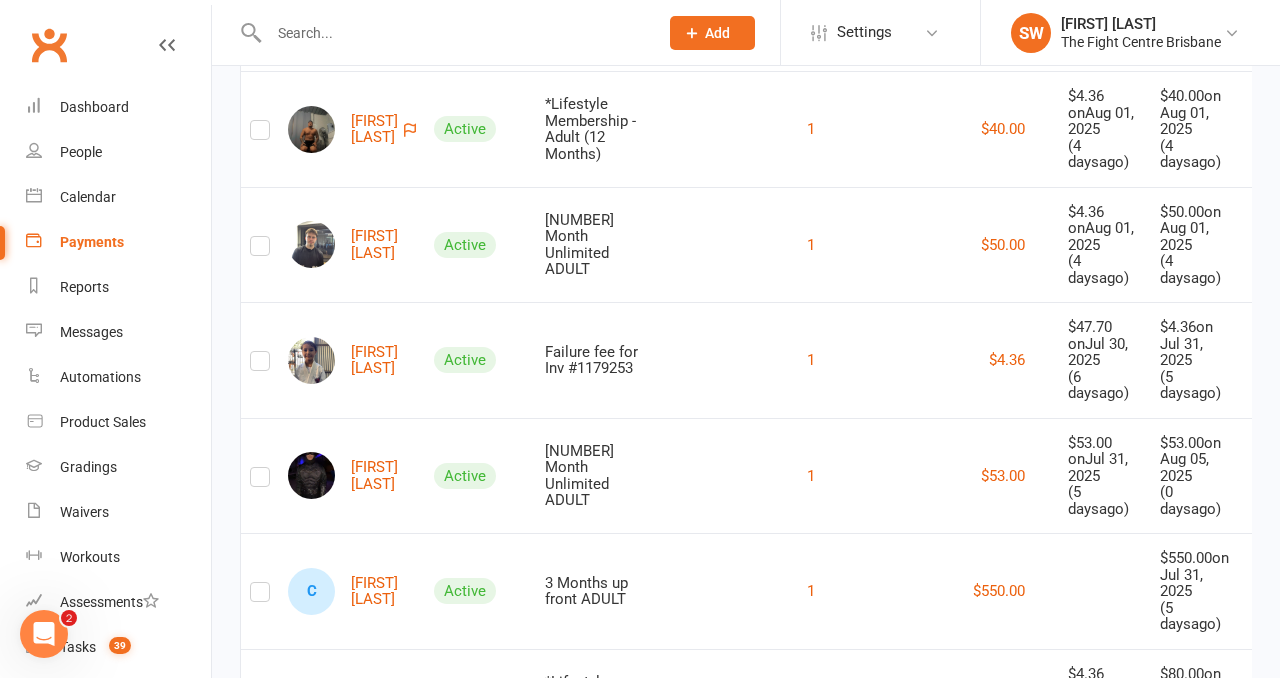 scroll, scrollTop: 274, scrollLeft: 0, axis: vertical 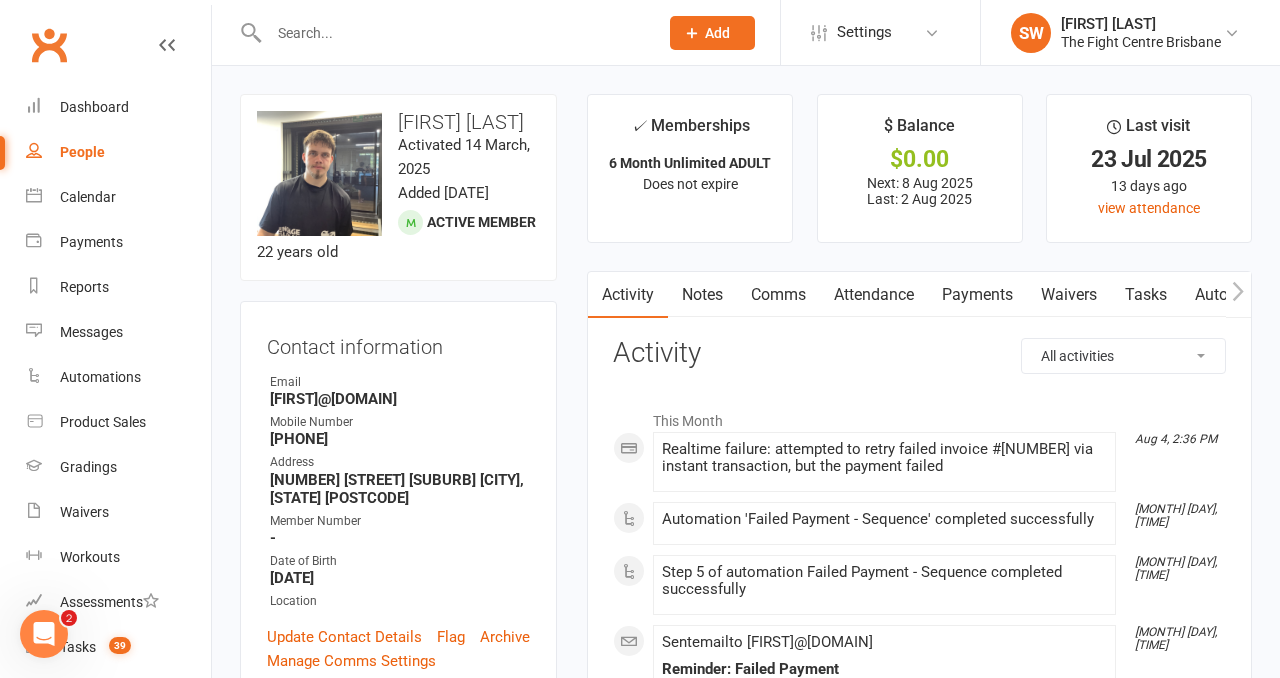 click on "Payments" at bounding box center (977, 295) 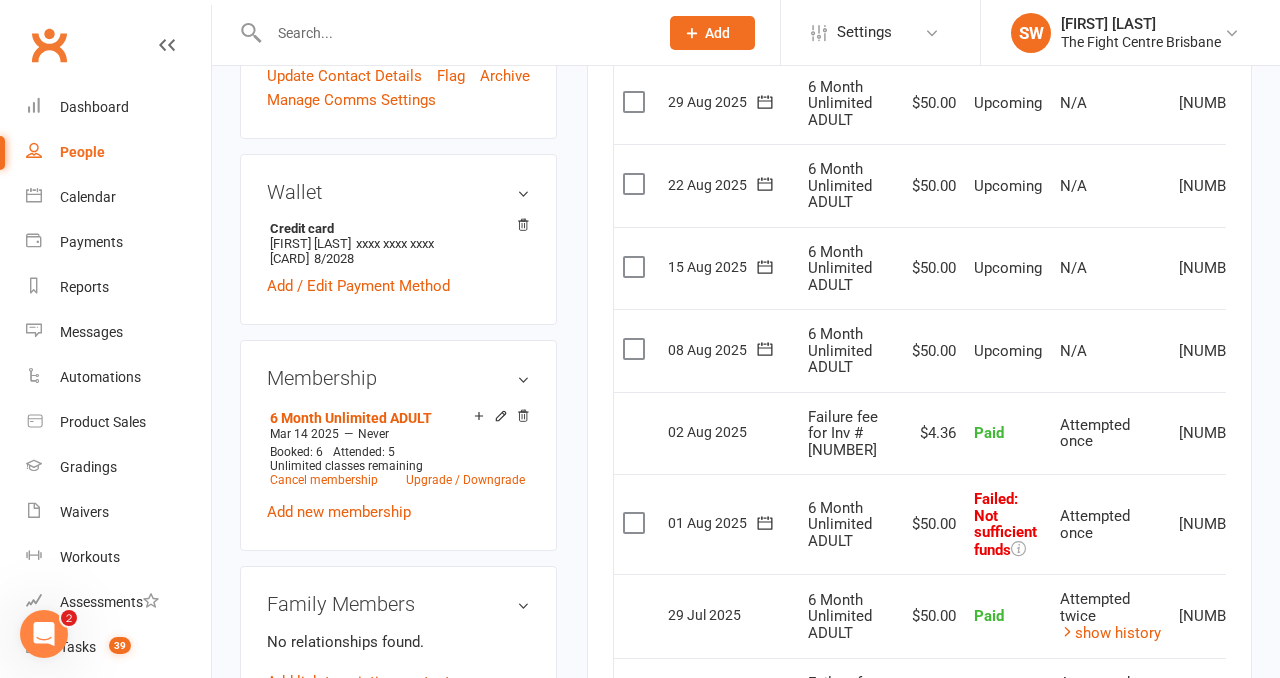 scroll, scrollTop: 566, scrollLeft: 0, axis: vertical 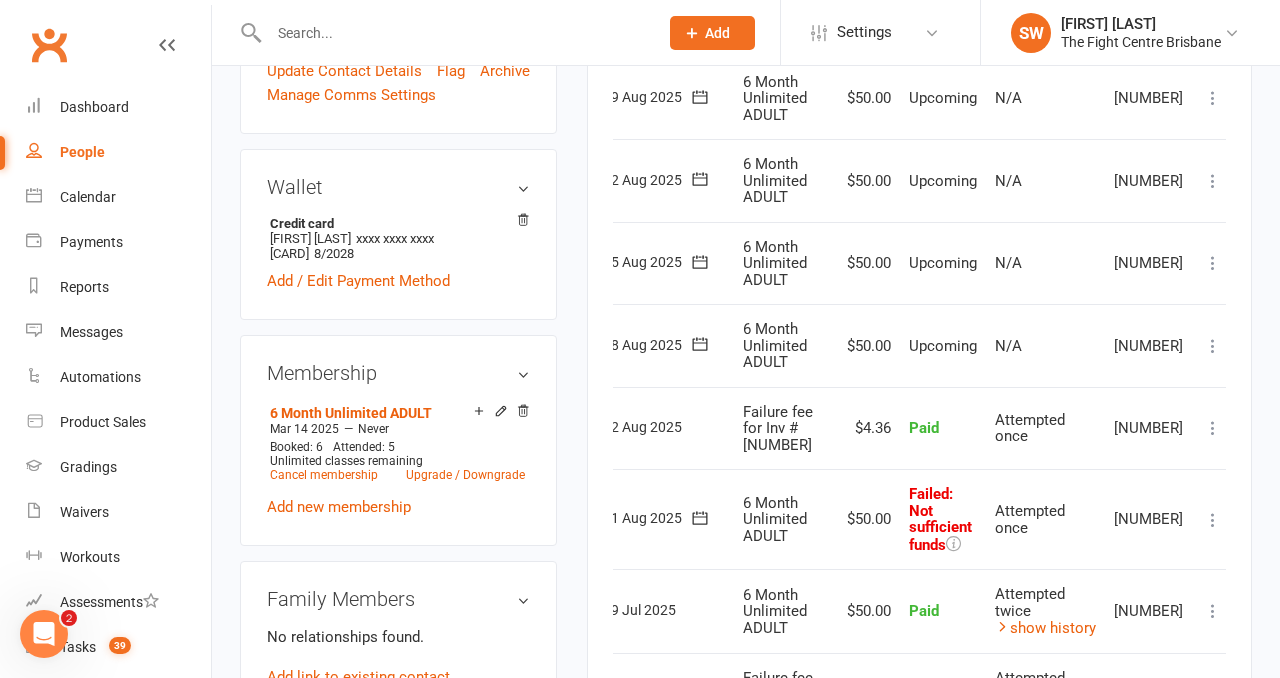 click at bounding box center (1213, 520) 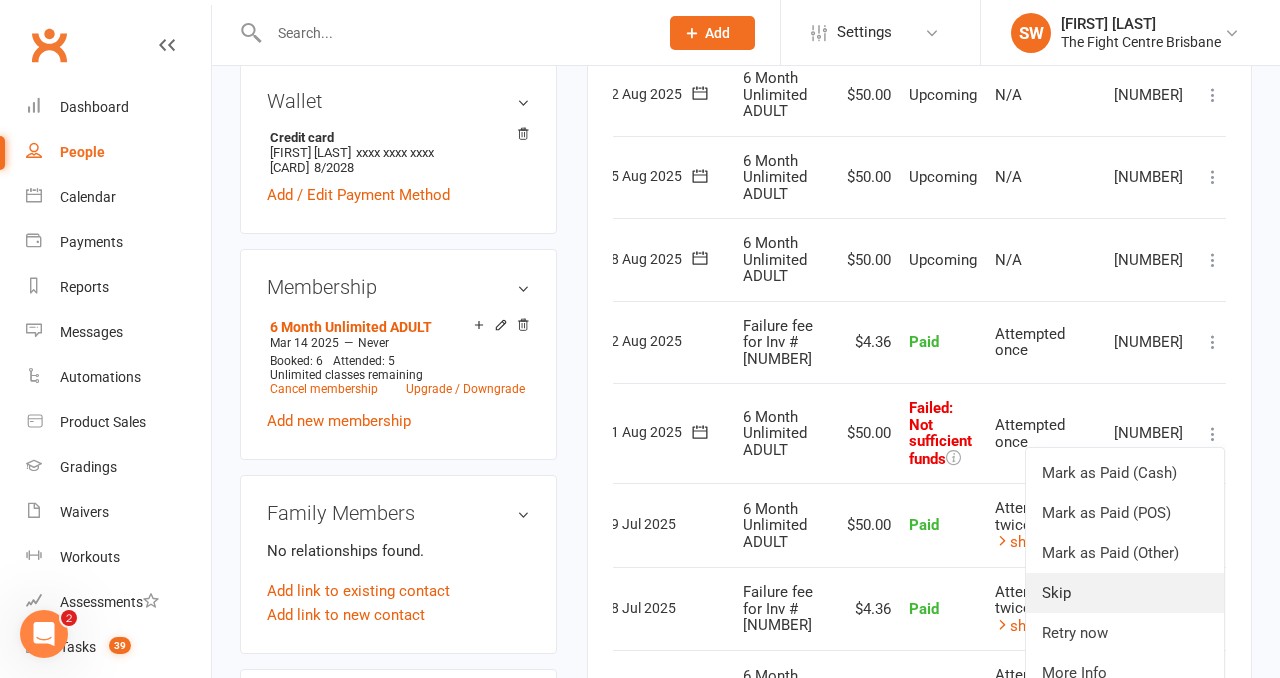 scroll, scrollTop: 694, scrollLeft: 0, axis: vertical 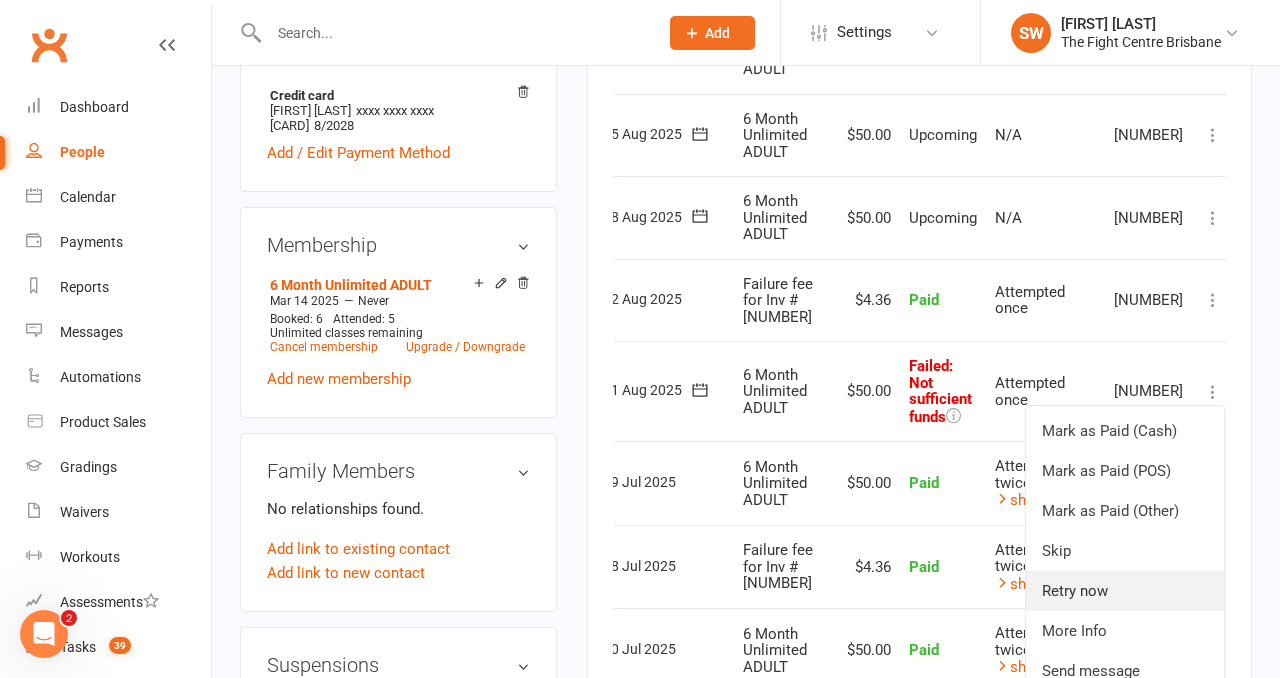 click on "Retry now" at bounding box center [1125, 591] 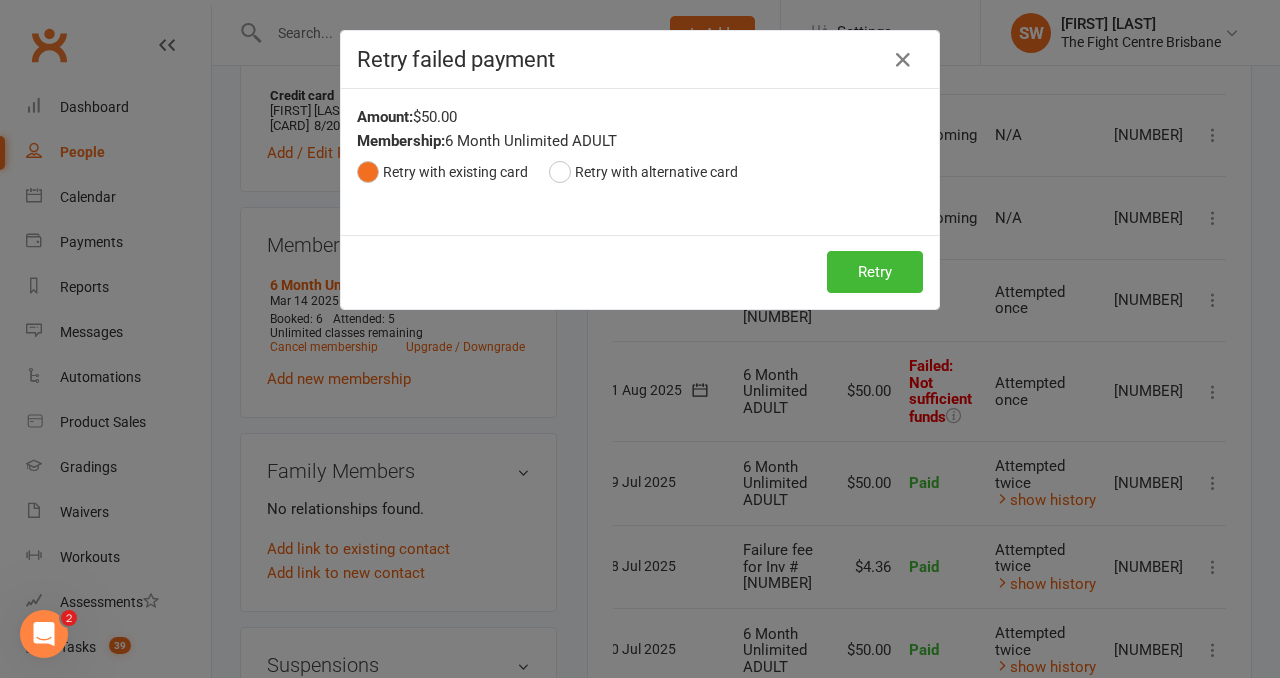 click on "Retry Retry" at bounding box center (640, 272) 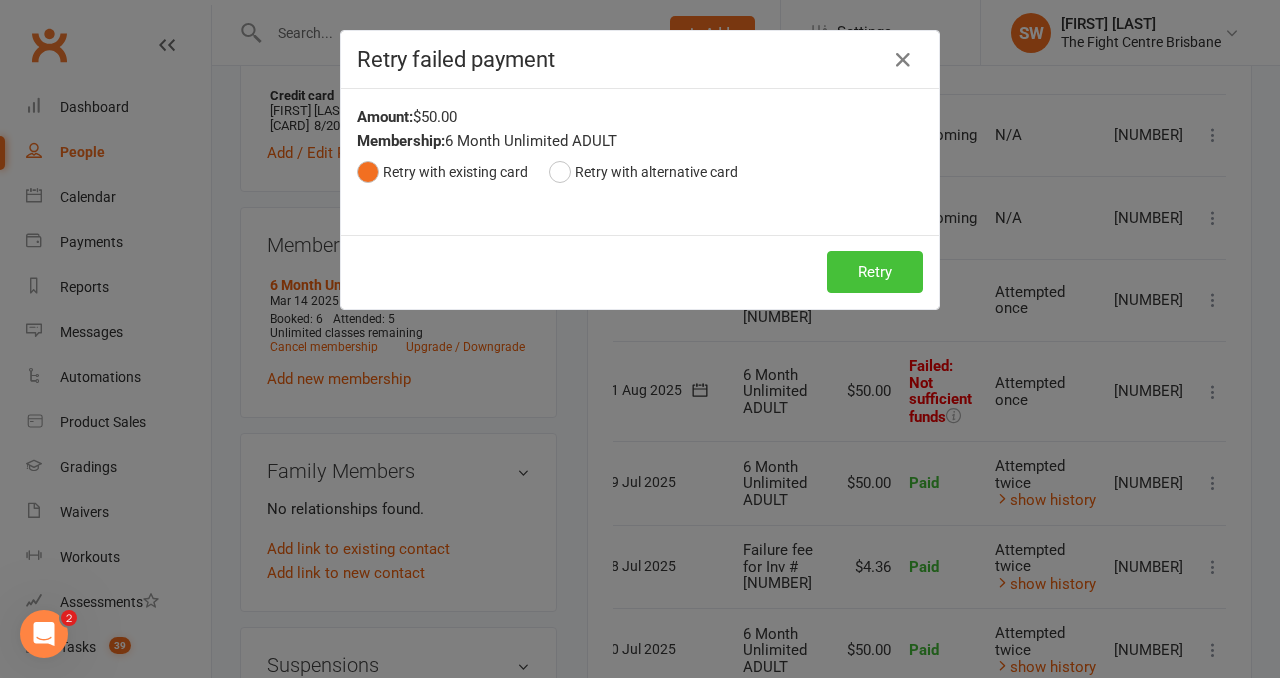 click on "Retry" at bounding box center [875, 272] 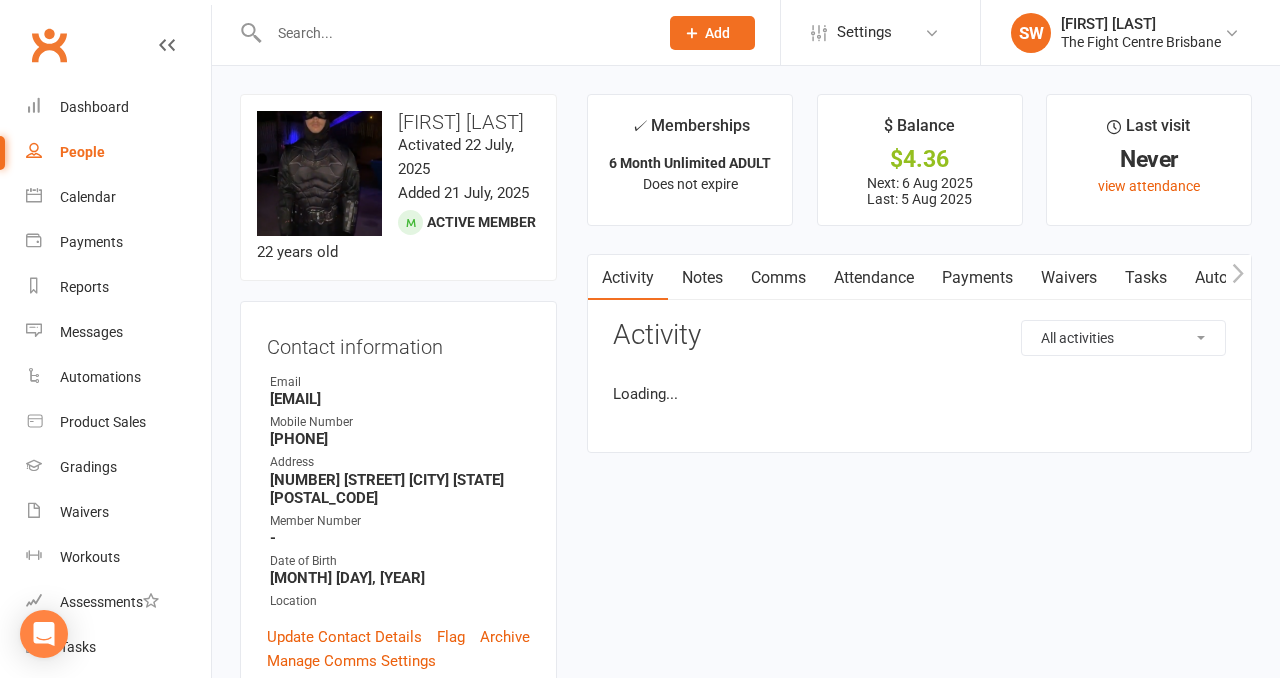 scroll, scrollTop: 0, scrollLeft: 0, axis: both 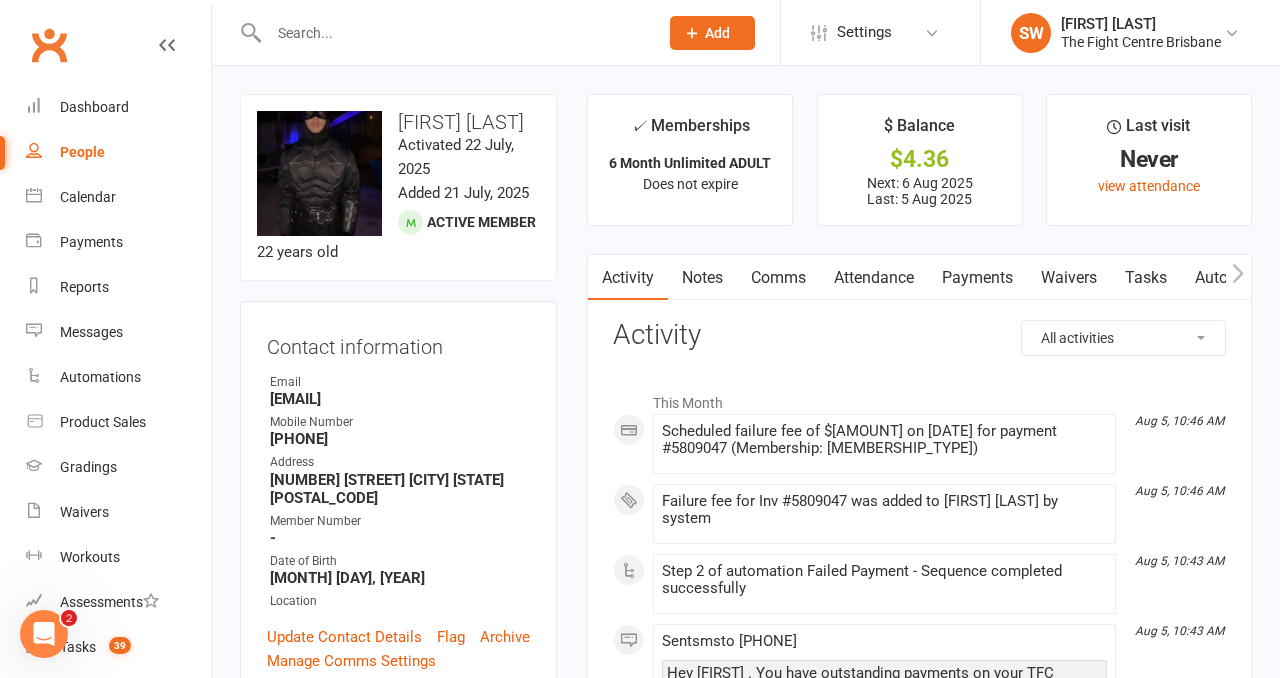 click on "Payments" at bounding box center (977, 278) 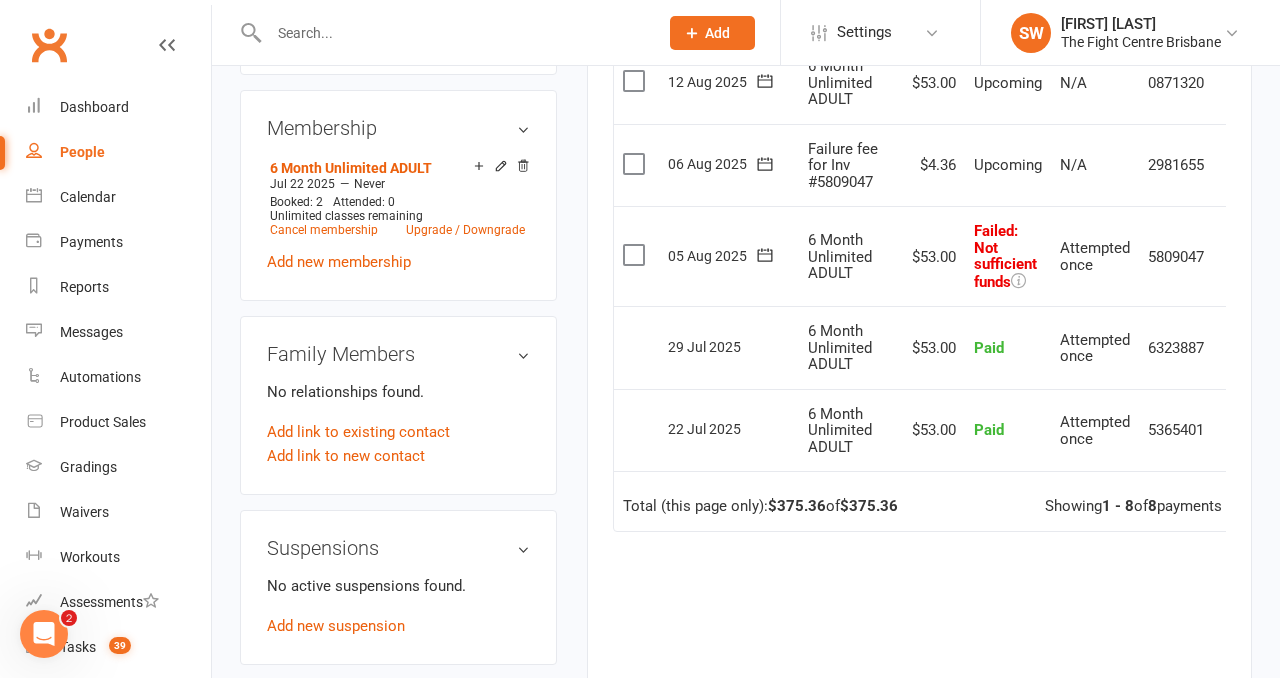 scroll, scrollTop: 809, scrollLeft: 0, axis: vertical 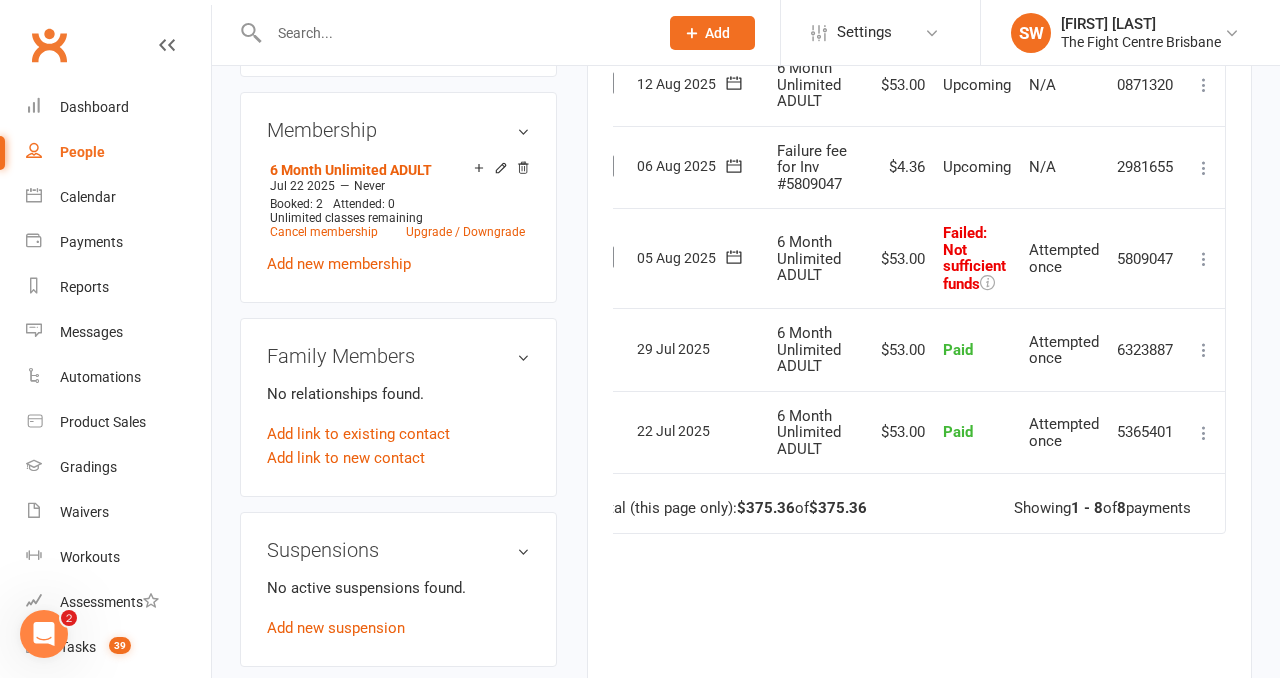 click at bounding box center (1204, 259) 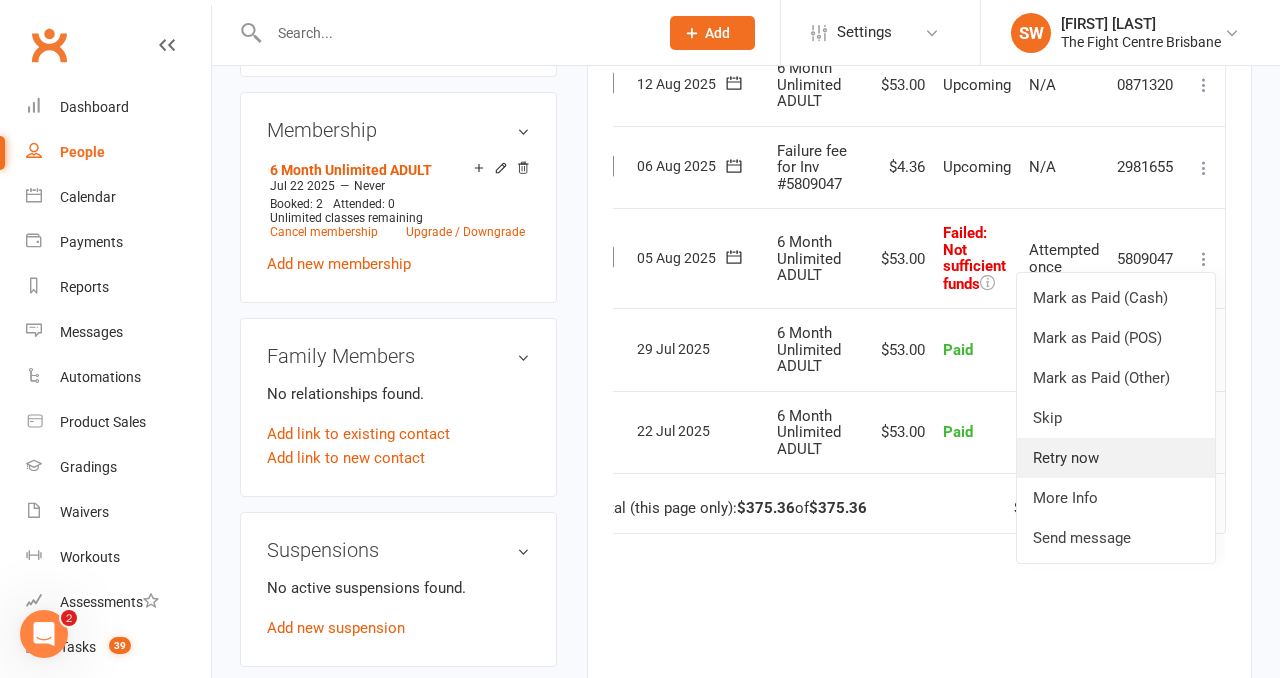 click on "Retry now" at bounding box center [1116, 458] 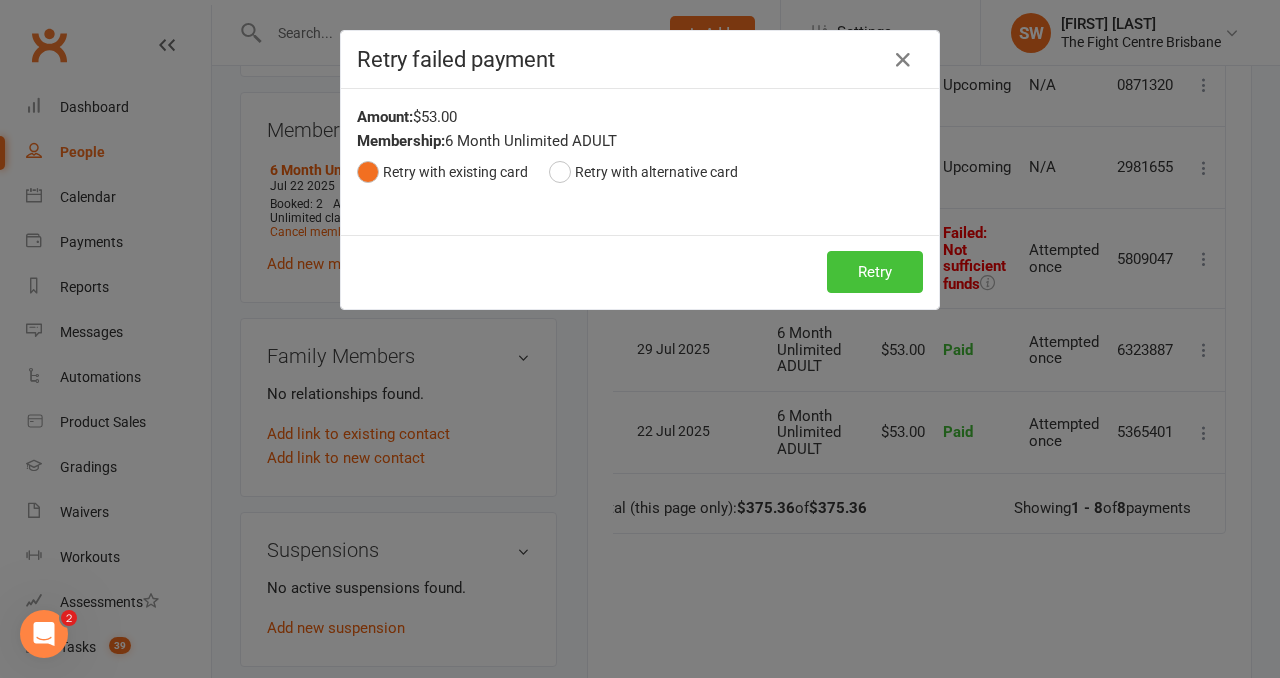 click on "Retry" at bounding box center [875, 272] 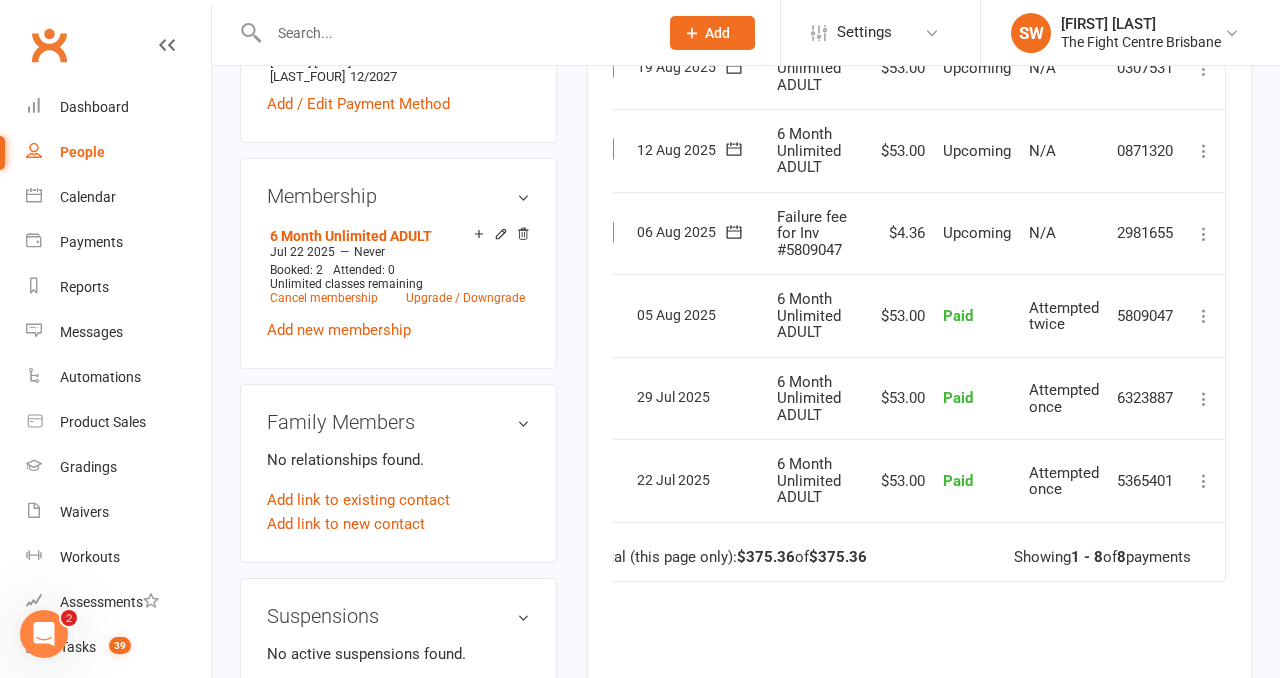 scroll, scrollTop: 709, scrollLeft: 0, axis: vertical 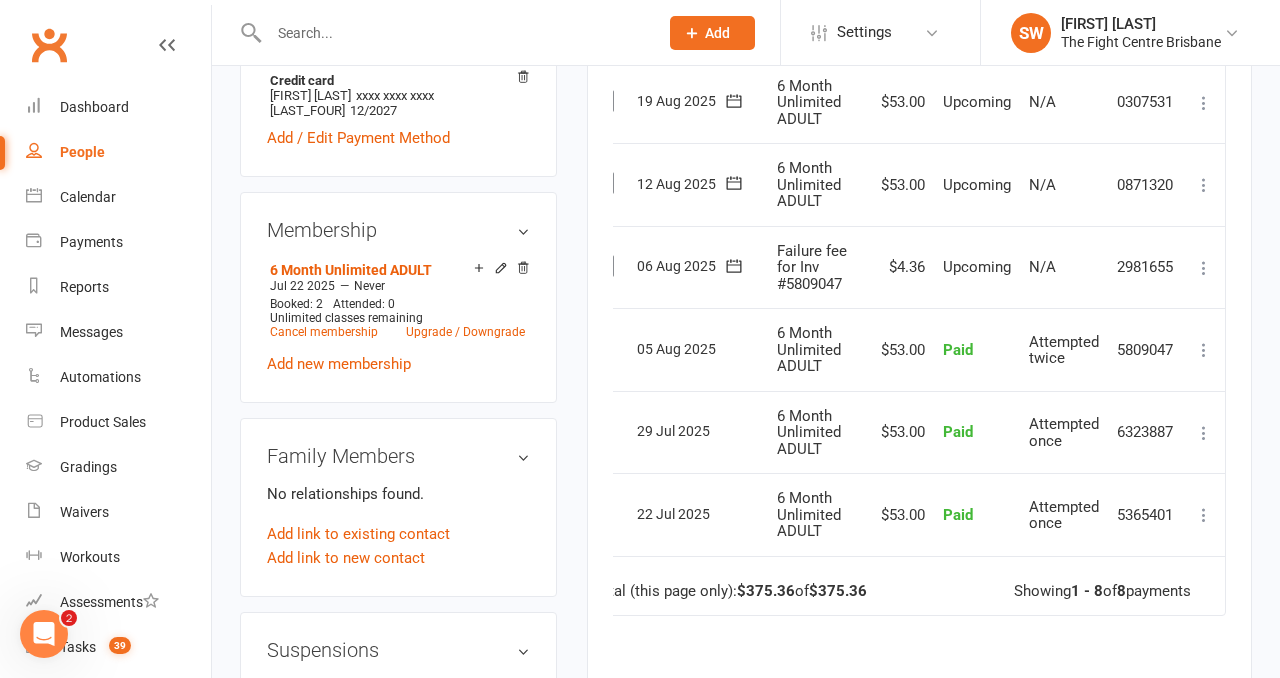 click at bounding box center (1204, 268) 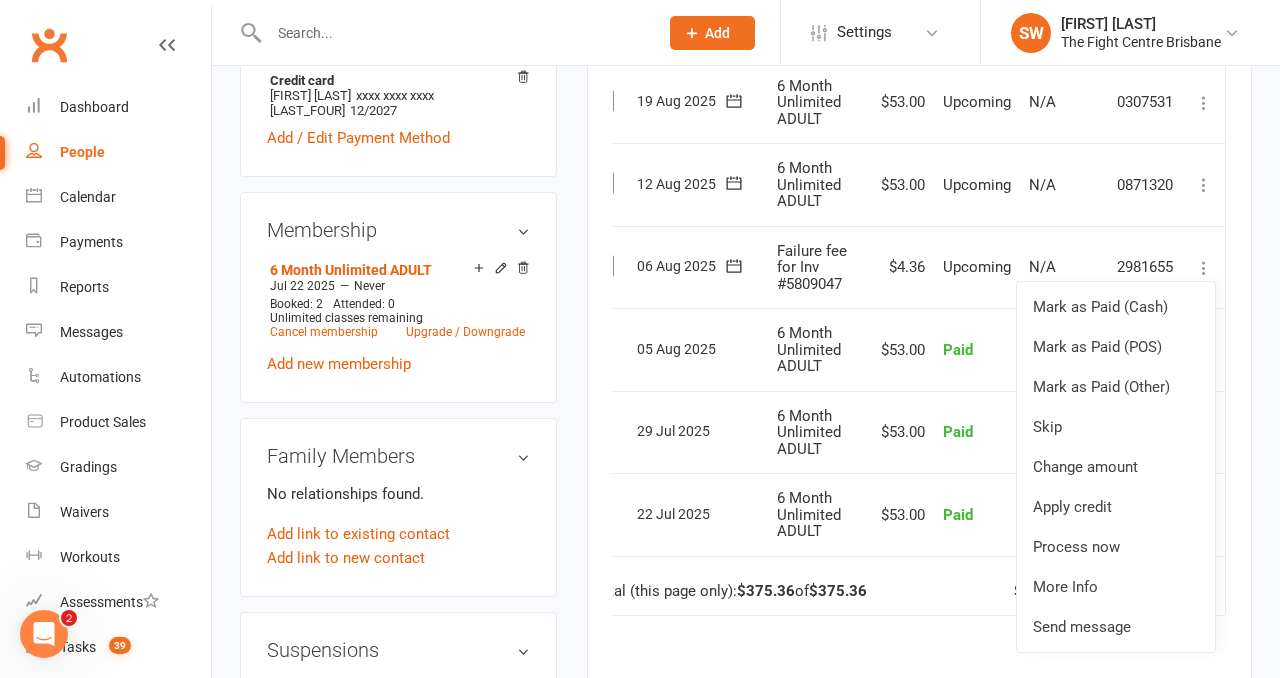 click on "Upcoming" at bounding box center [977, 267] 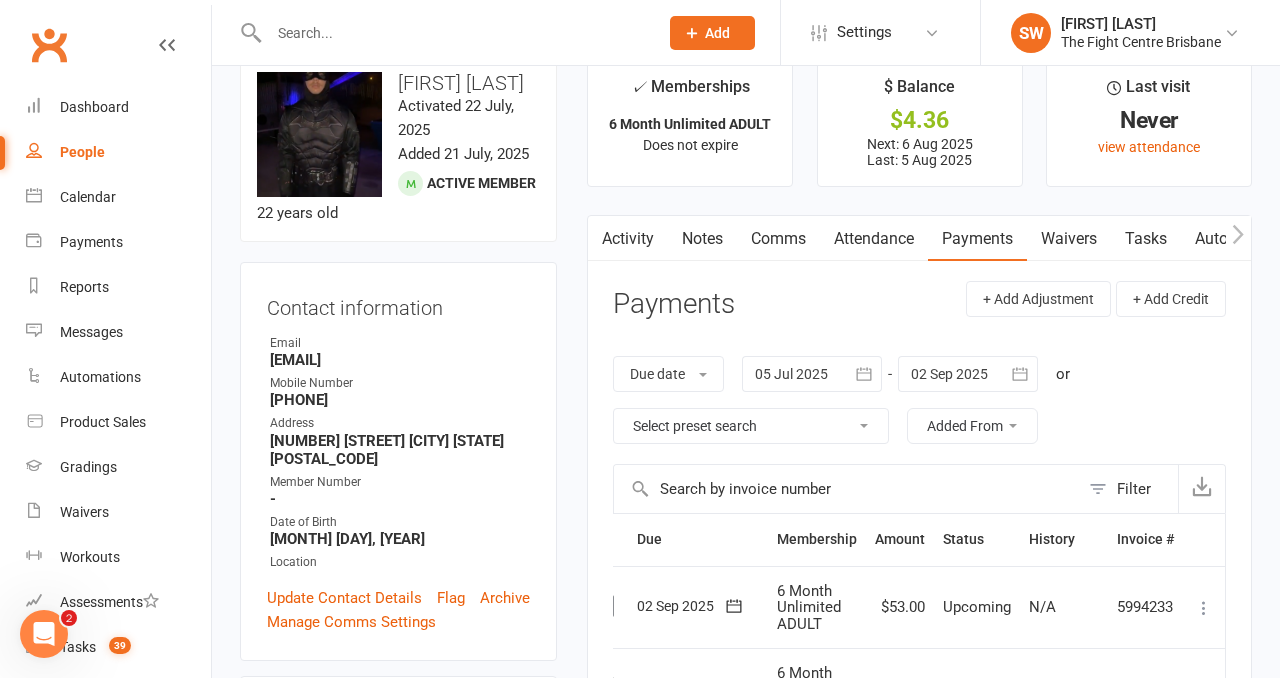 scroll, scrollTop: 0, scrollLeft: 0, axis: both 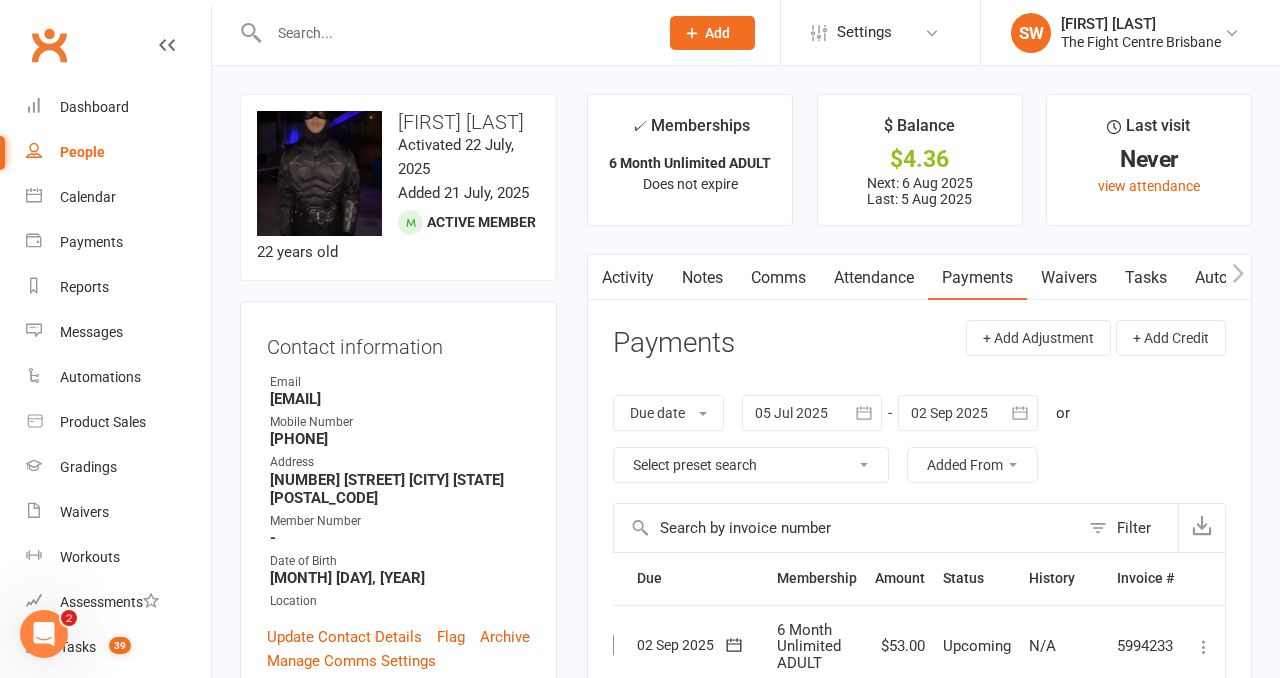 click on "Notes" at bounding box center [702, 278] 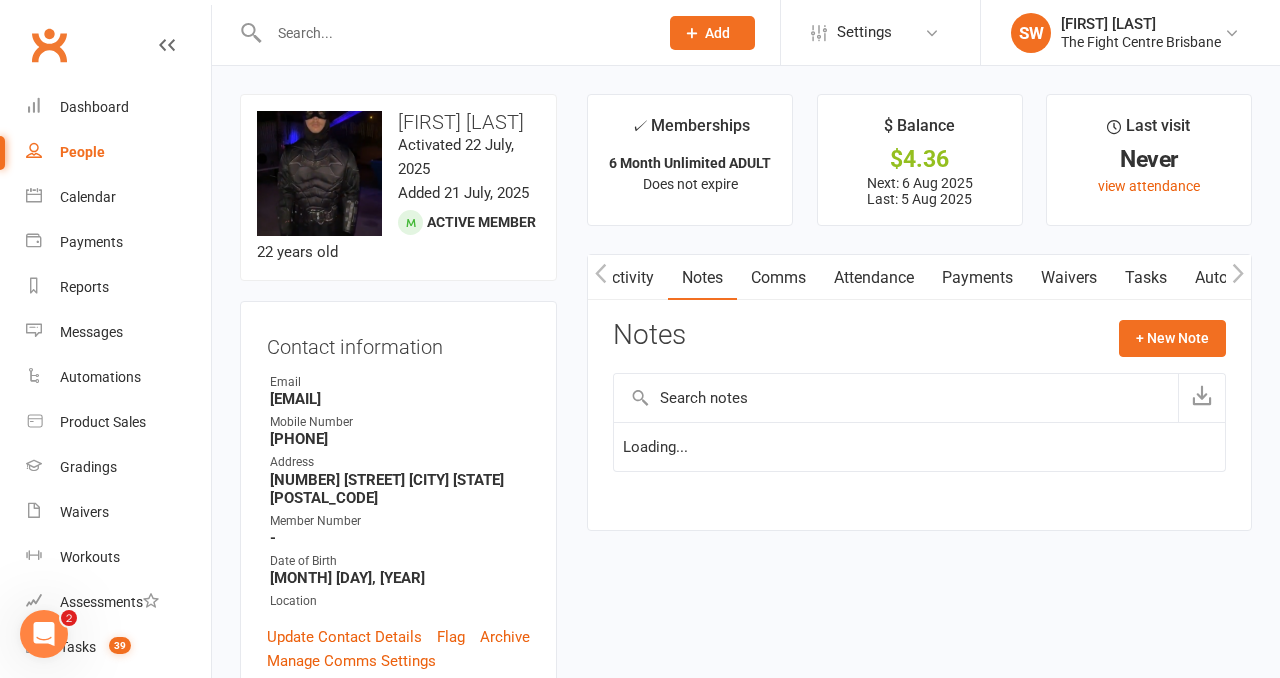 scroll, scrollTop: 0, scrollLeft: 1, axis: horizontal 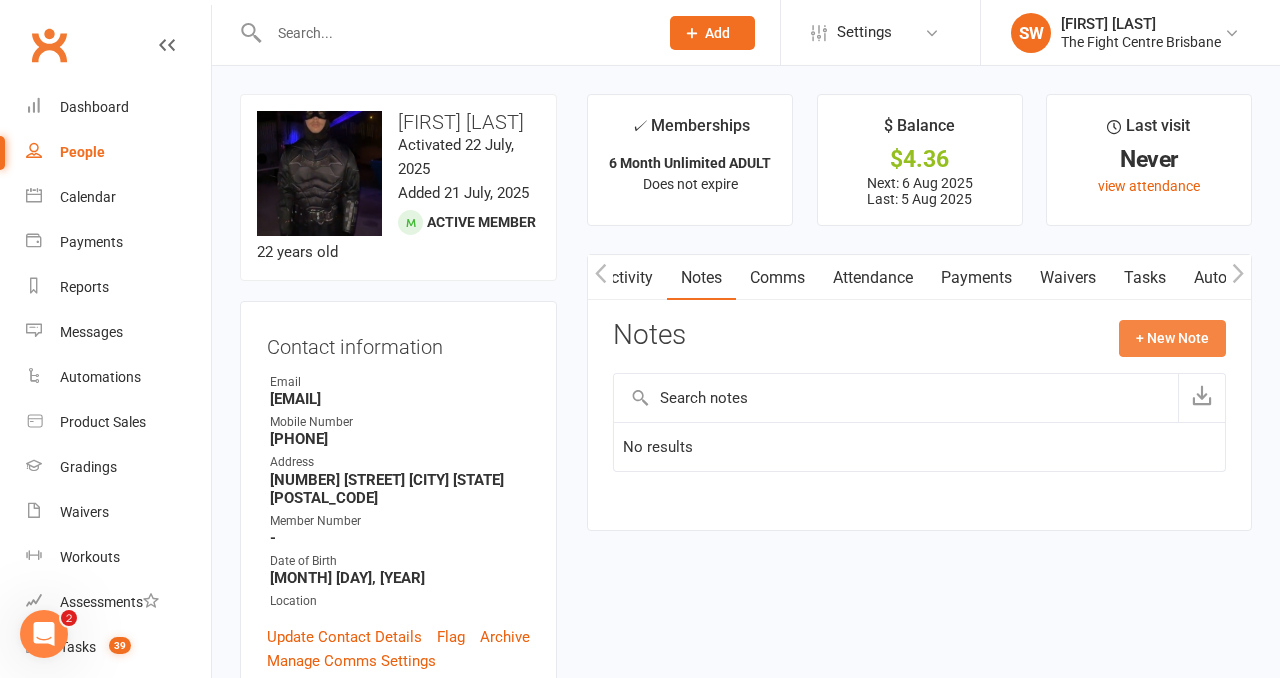 click on "+ New Note" 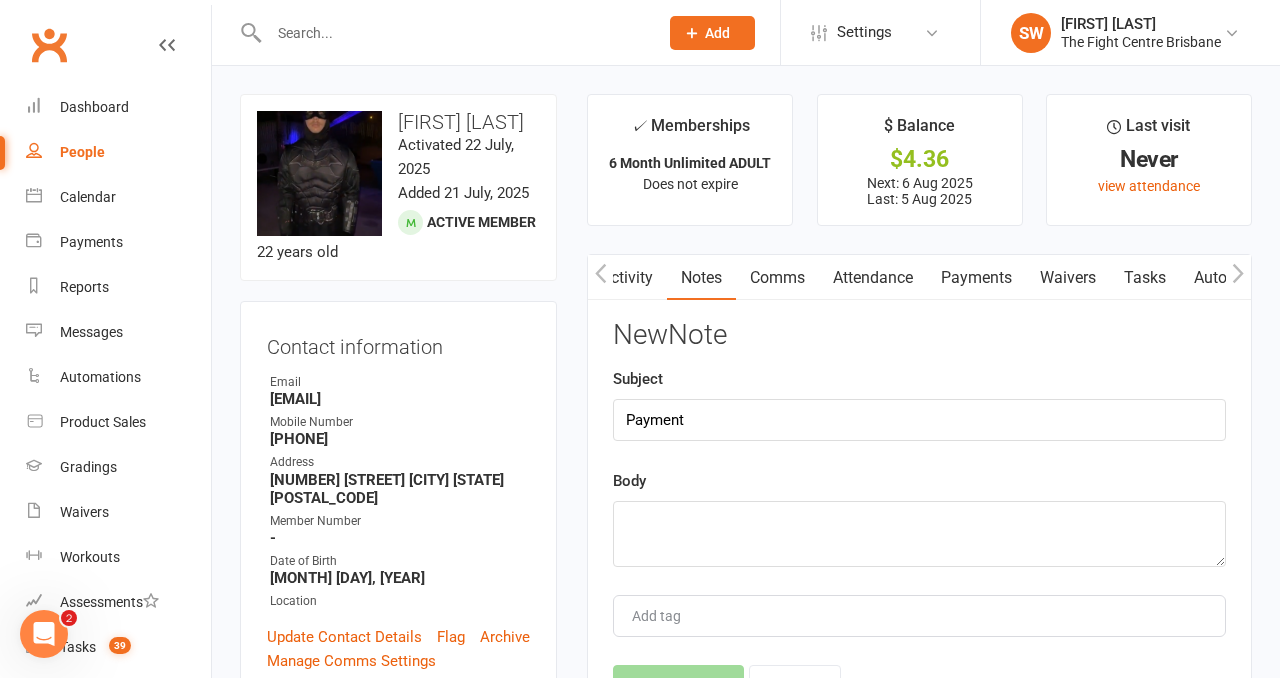type on "Payment" 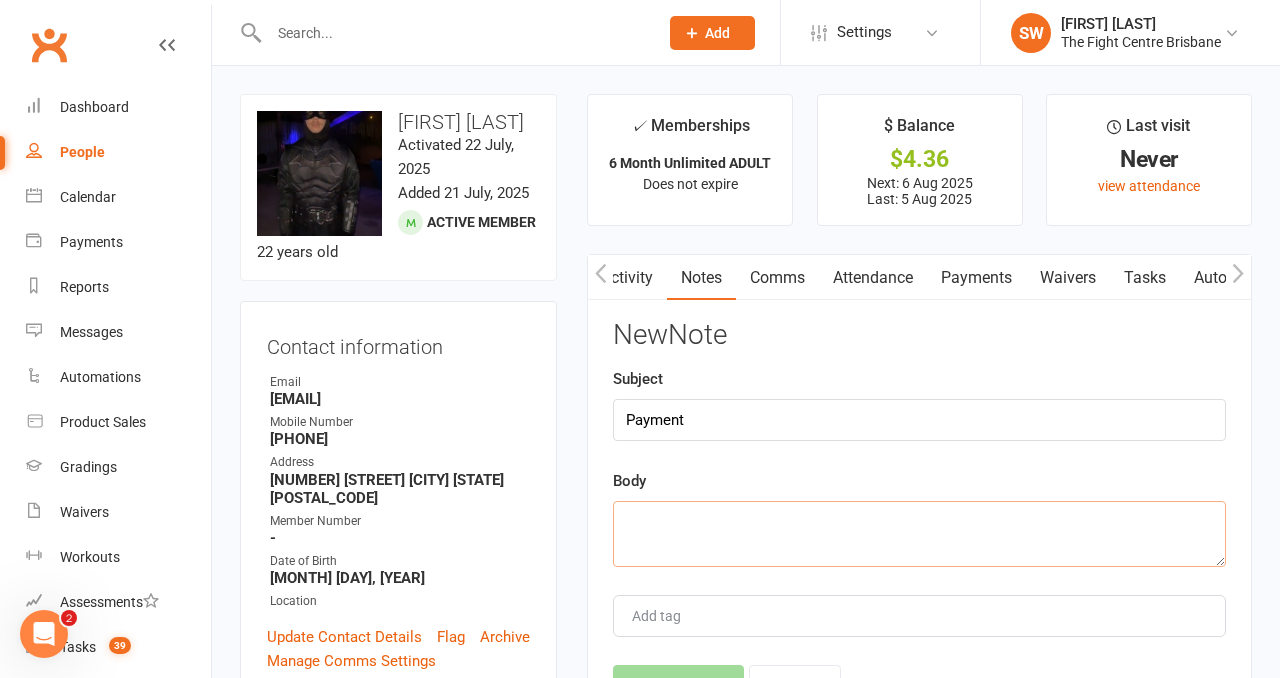 paste on "https://qld.serviceconnect.gov.au/login" 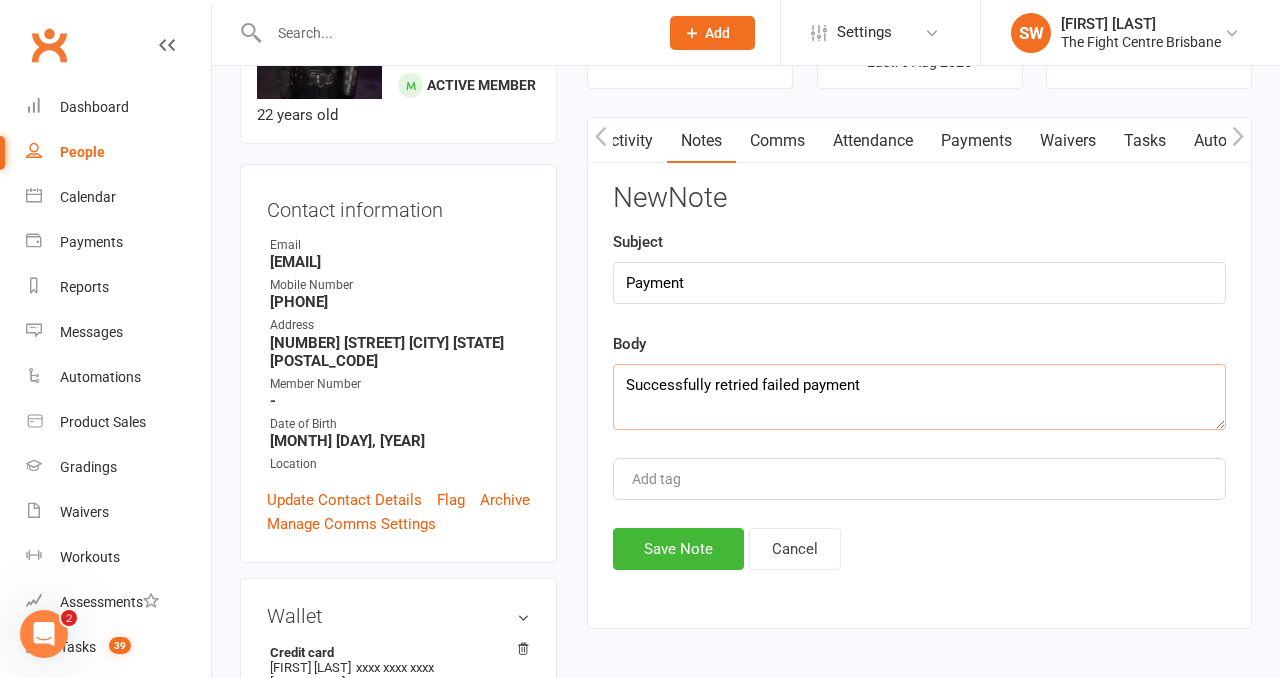 scroll, scrollTop: 139, scrollLeft: 0, axis: vertical 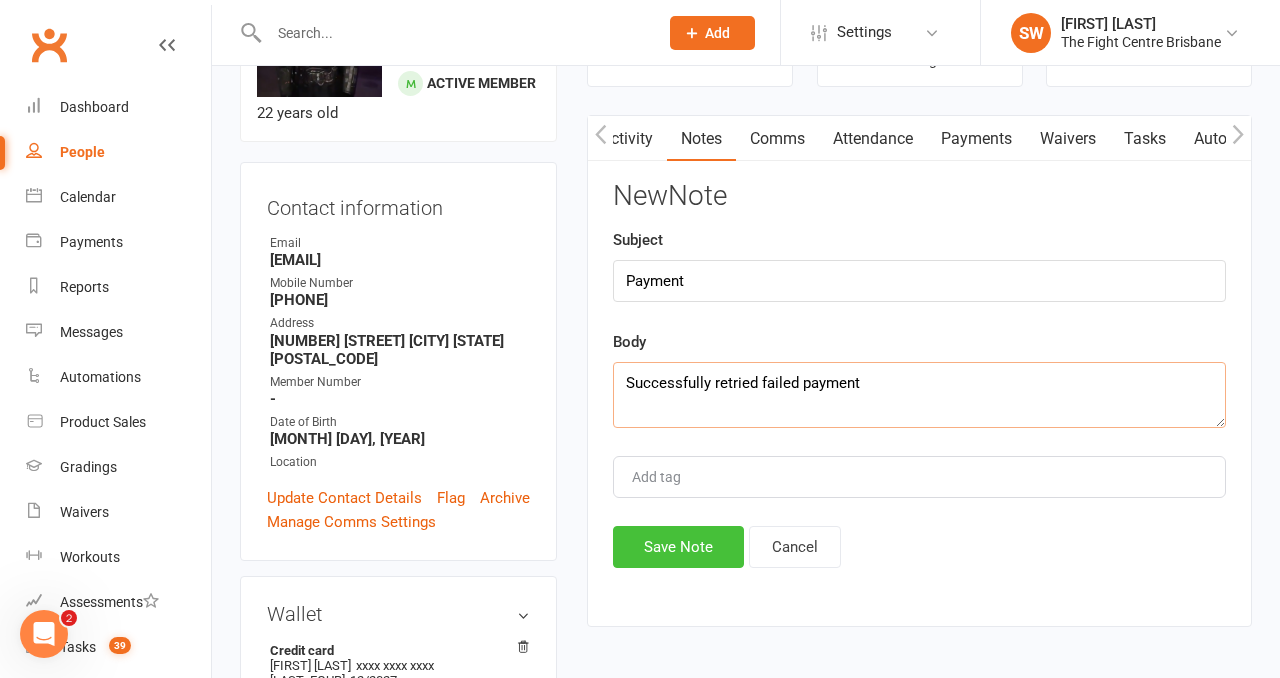 type on "Successfully retried failed payment" 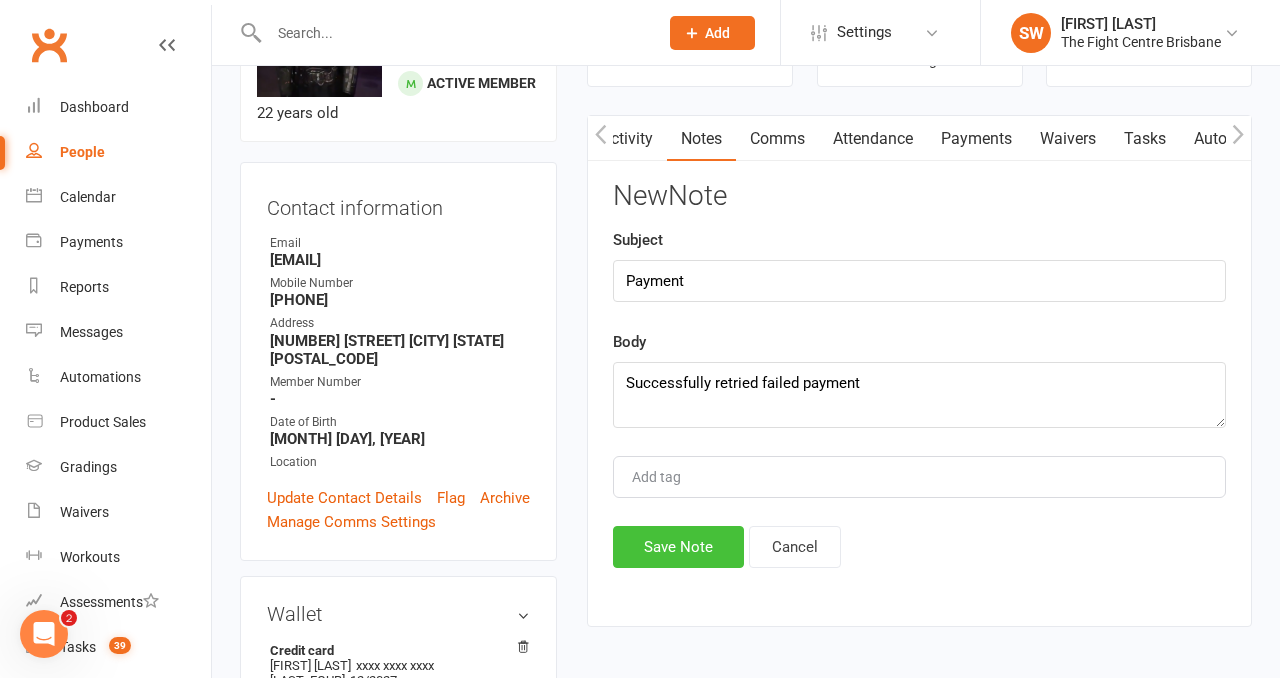 click on "Save Note" 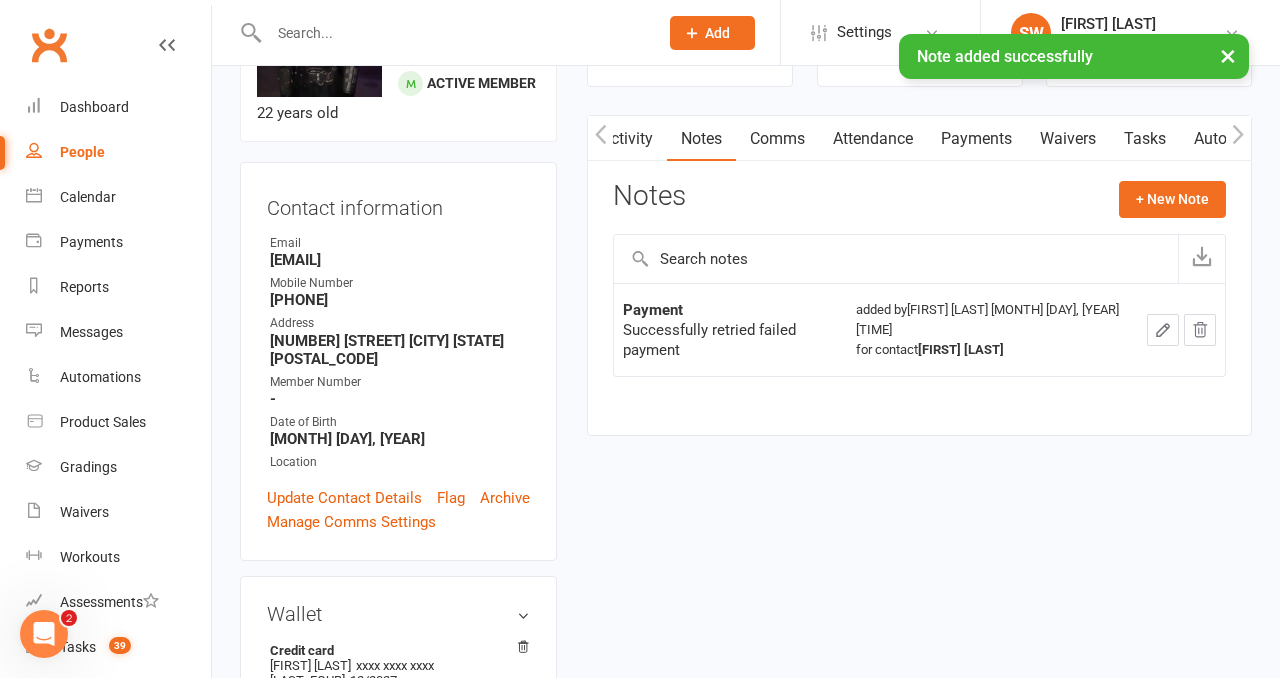 scroll, scrollTop: 0, scrollLeft: 0, axis: both 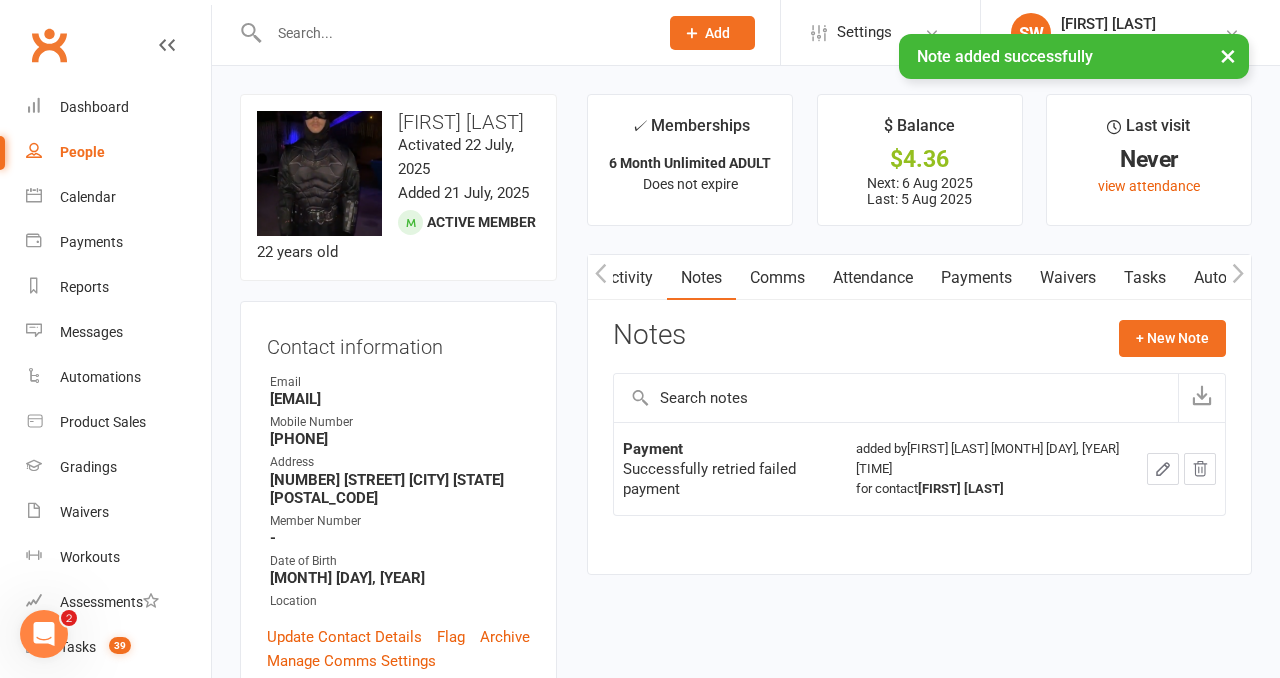 click on "Payments" at bounding box center (976, 278) 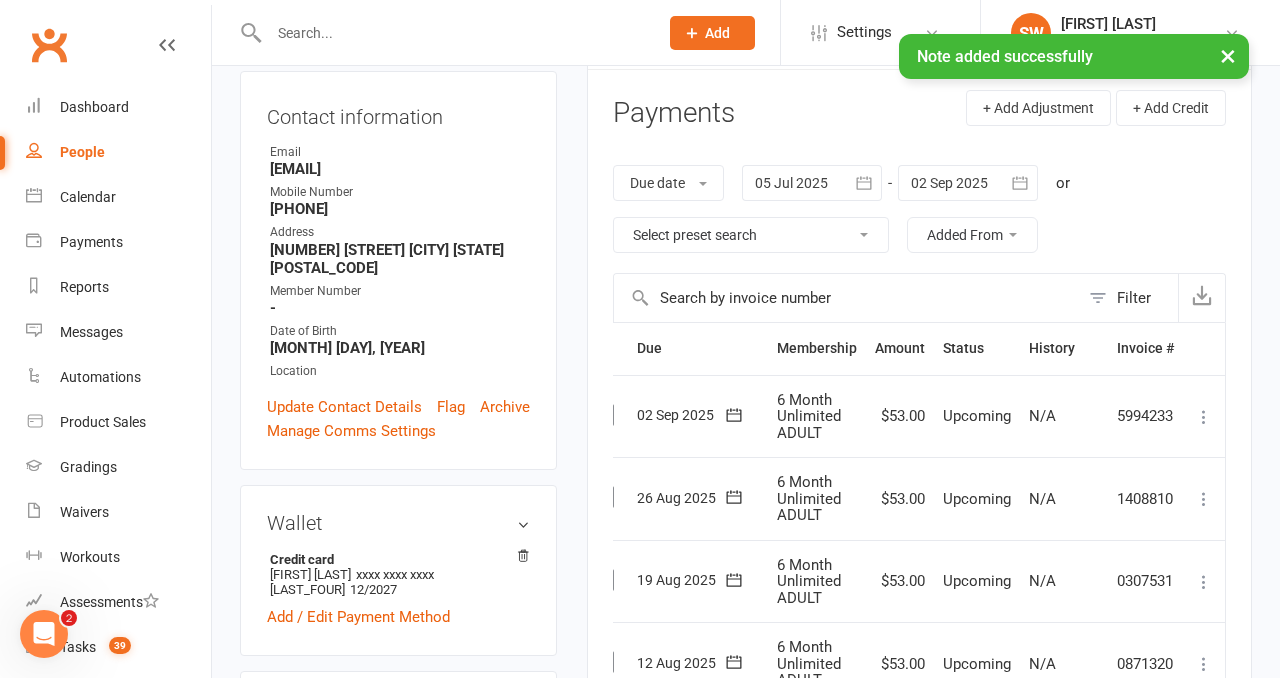 scroll, scrollTop: 326, scrollLeft: 0, axis: vertical 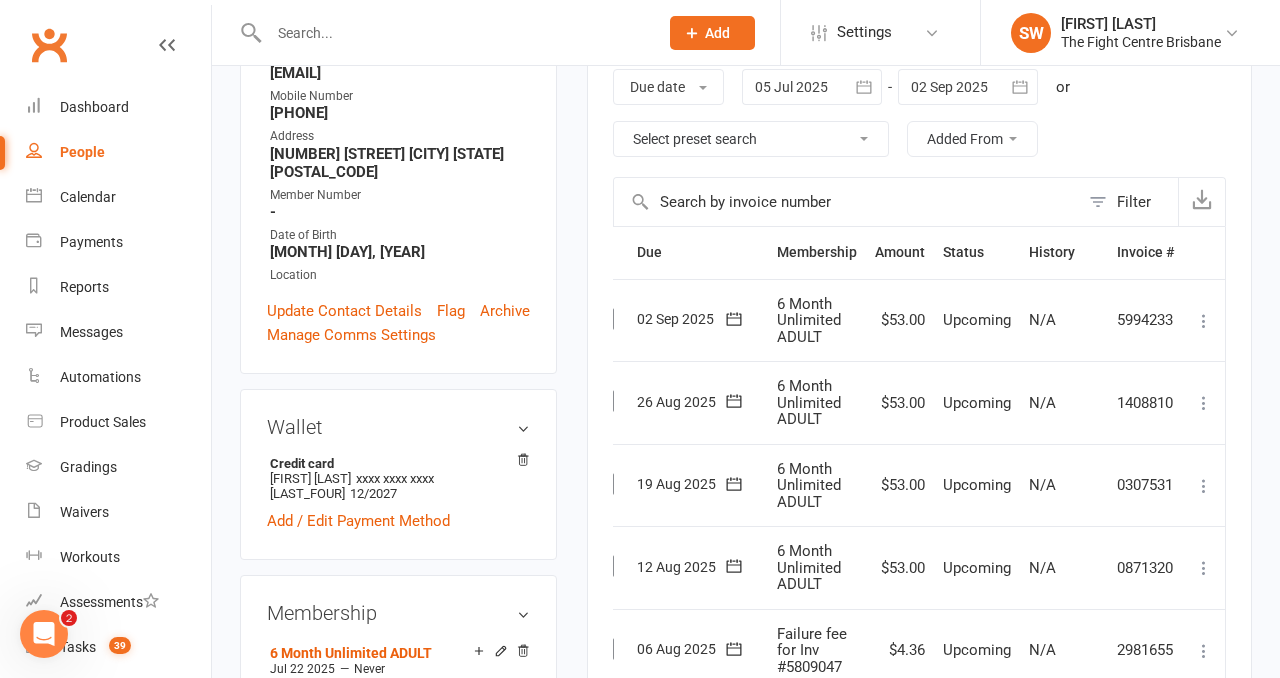 click on "Wallet Credit card Benjamin kriletich  xxxx xxxx xxxx 6891  12/2027
Add / Edit Payment Method" at bounding box center [398, 474] 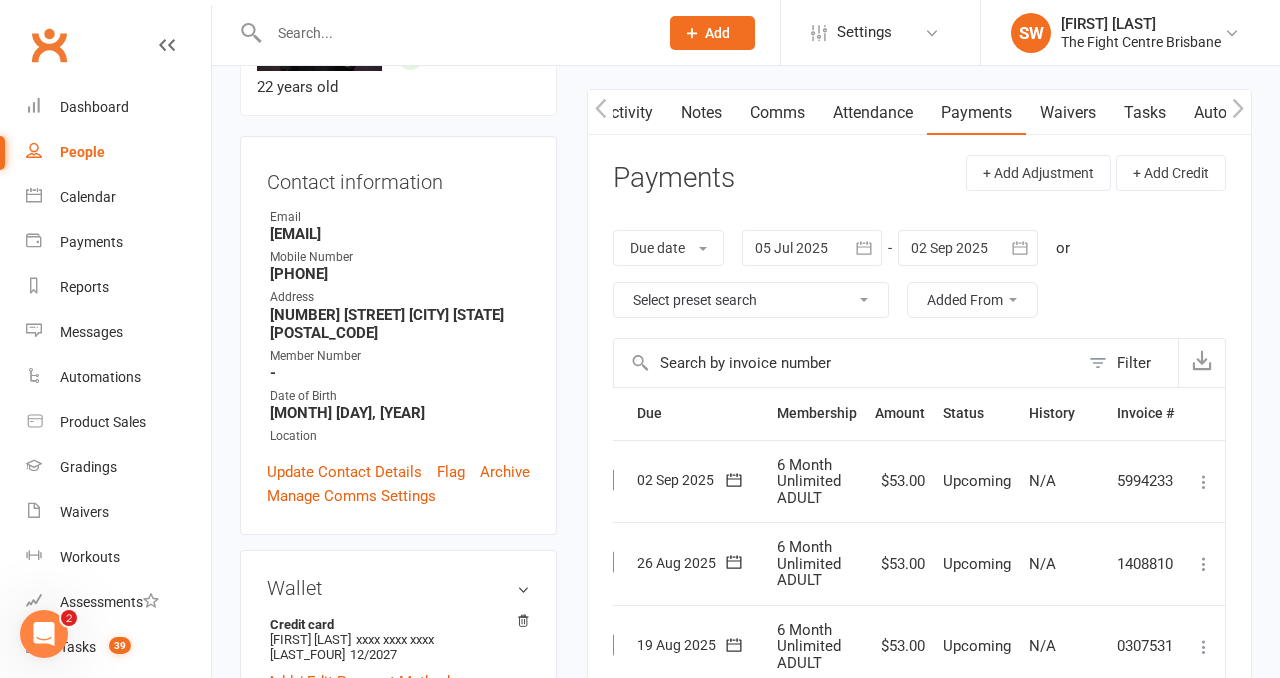 scroll, scrollTop: 0, scrollLeft: 0, axis: both 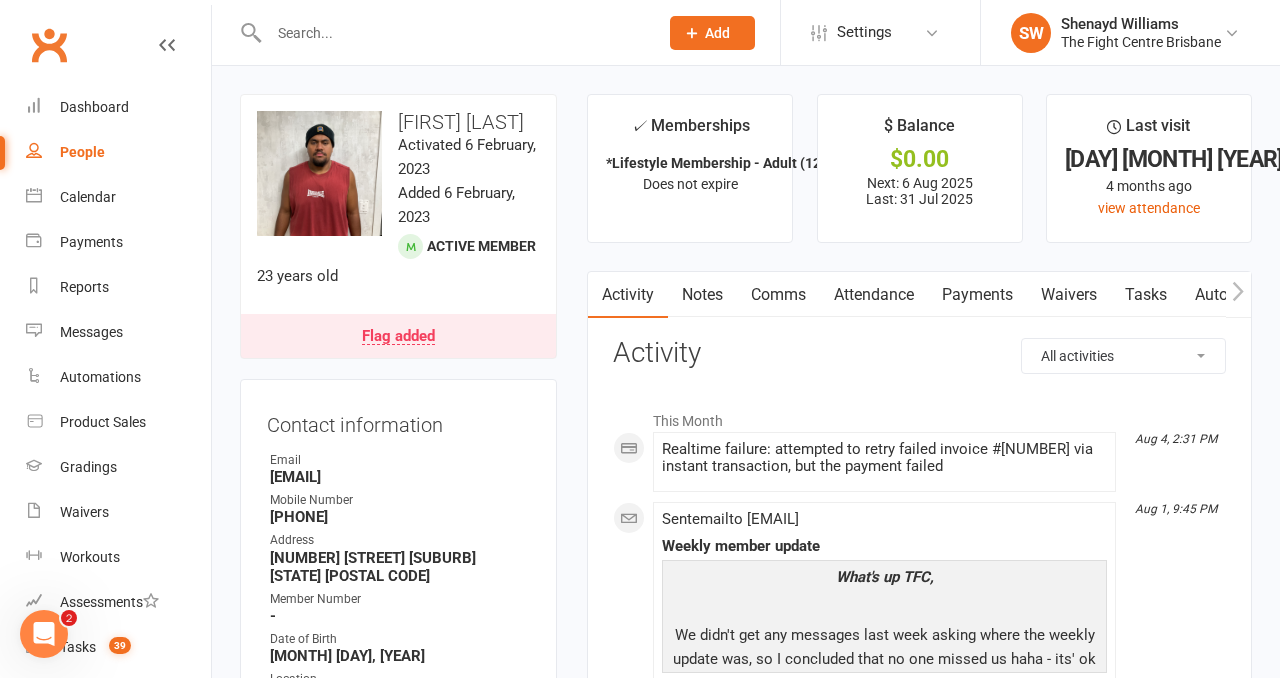 click on "Payments" at bounding box center (977, 295) 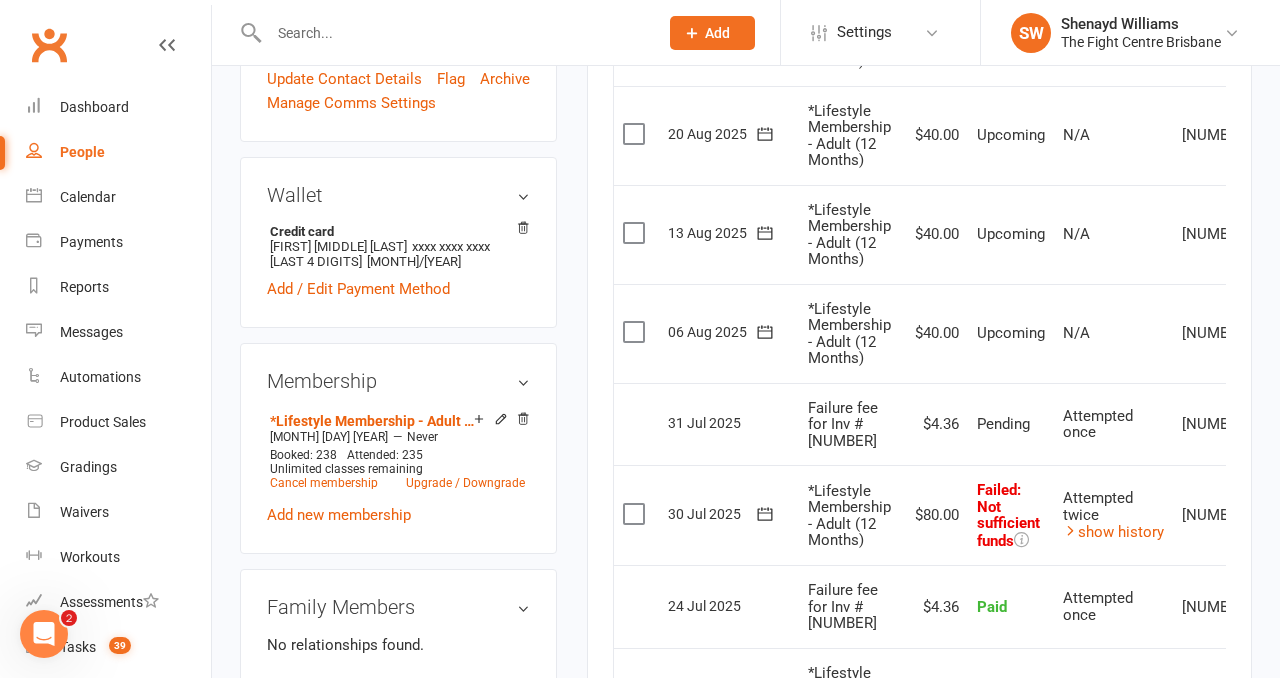 scroll, scrollTop: 751, scrollLeft: 0, axis: vertical 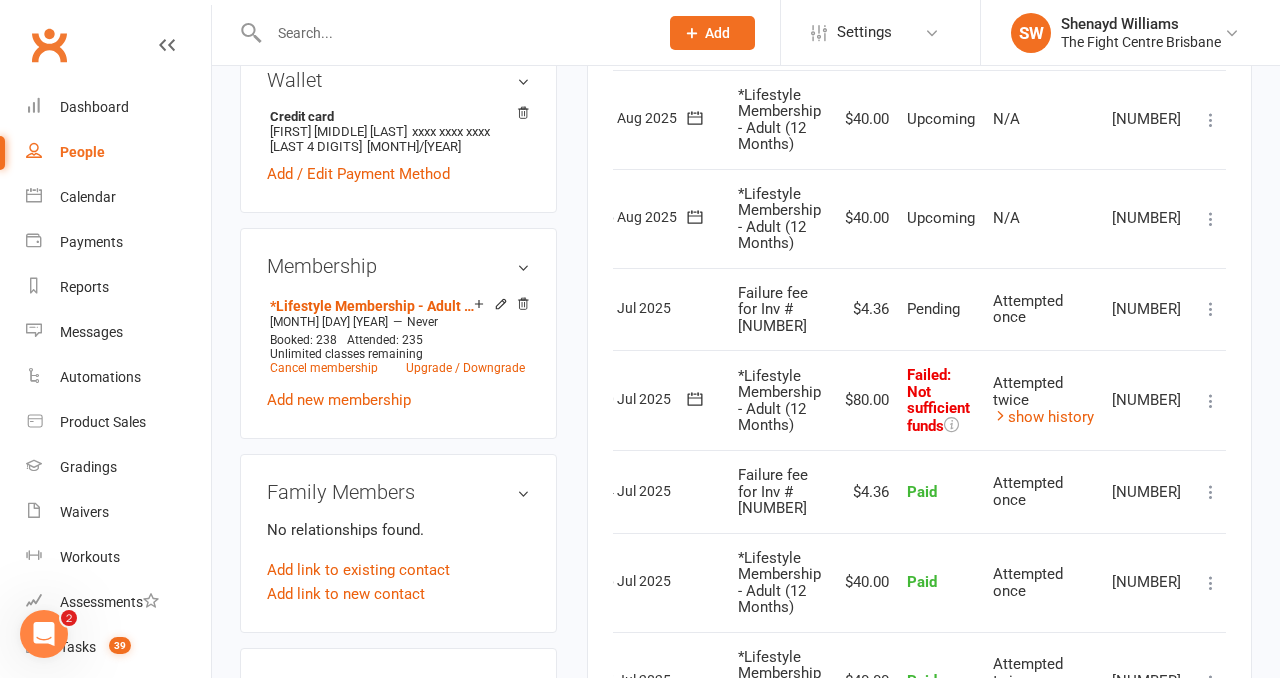 click at bounding box center (1211, 401) 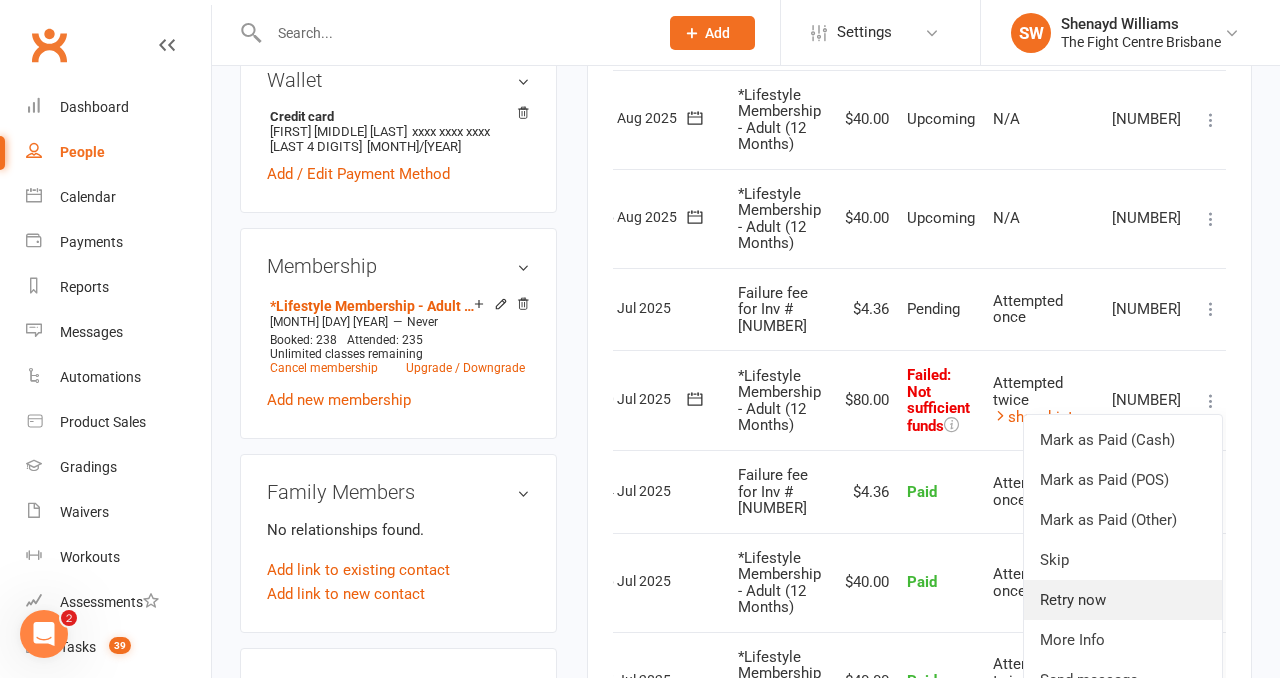 click on "Retry now" at bounding box center [1123, 600] 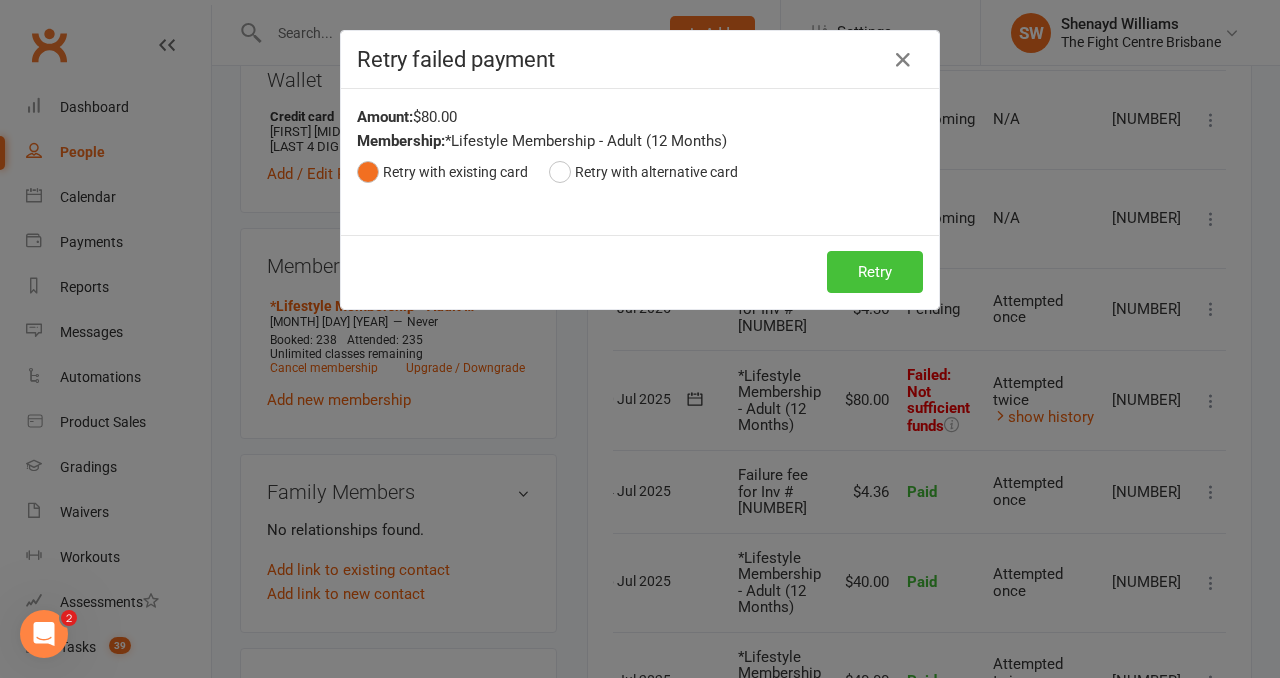 click on "Retry" at bounding box center [875, 272] 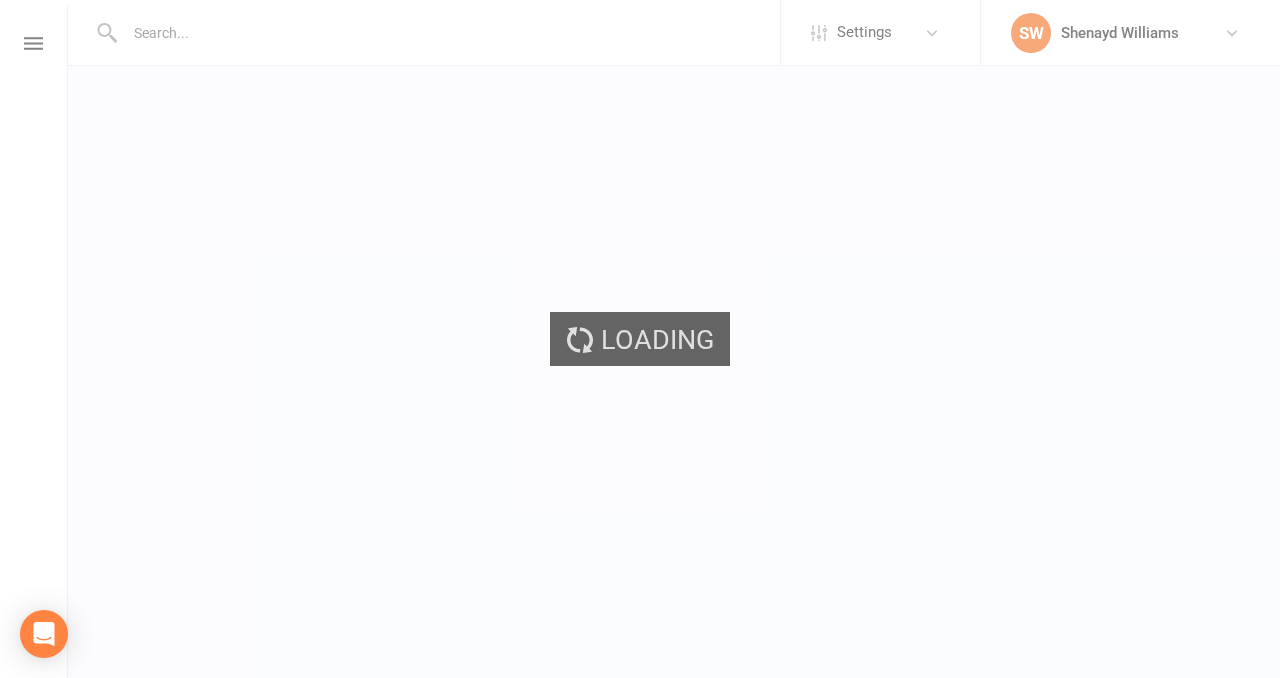 scroll, scrollTop: 0, scrollLeft: 0, axis: both 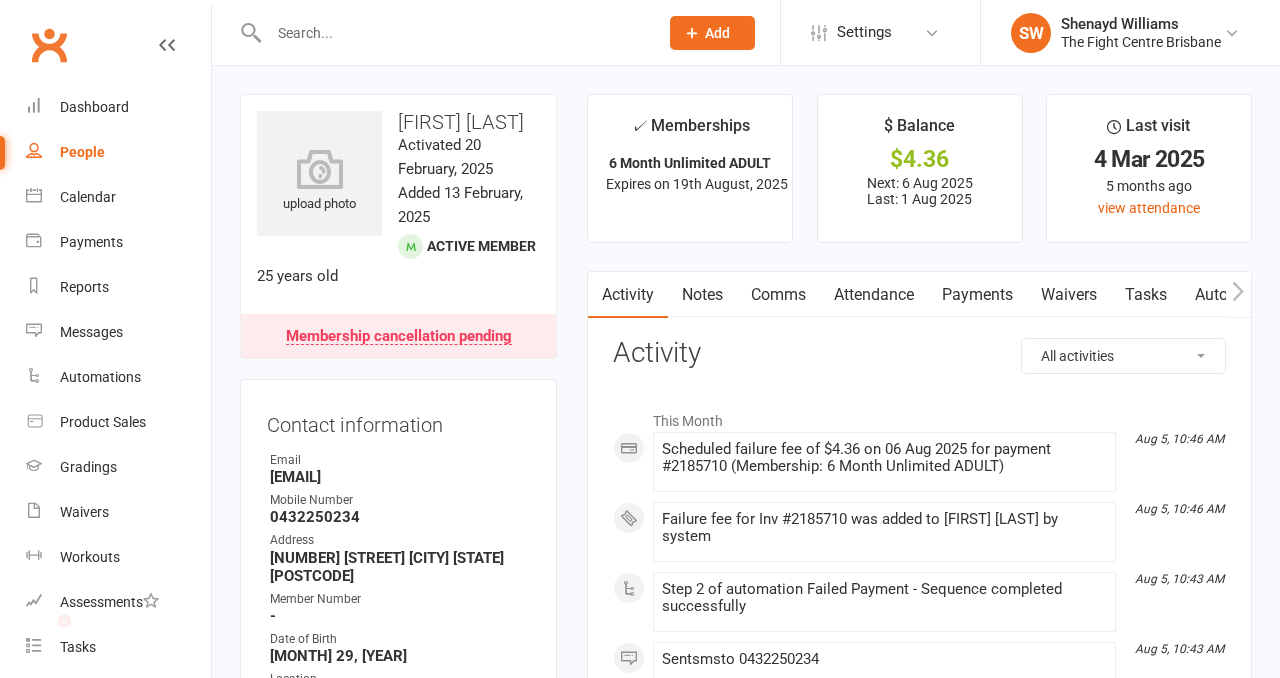 click on "Payments" at bounding box center [977, 295] 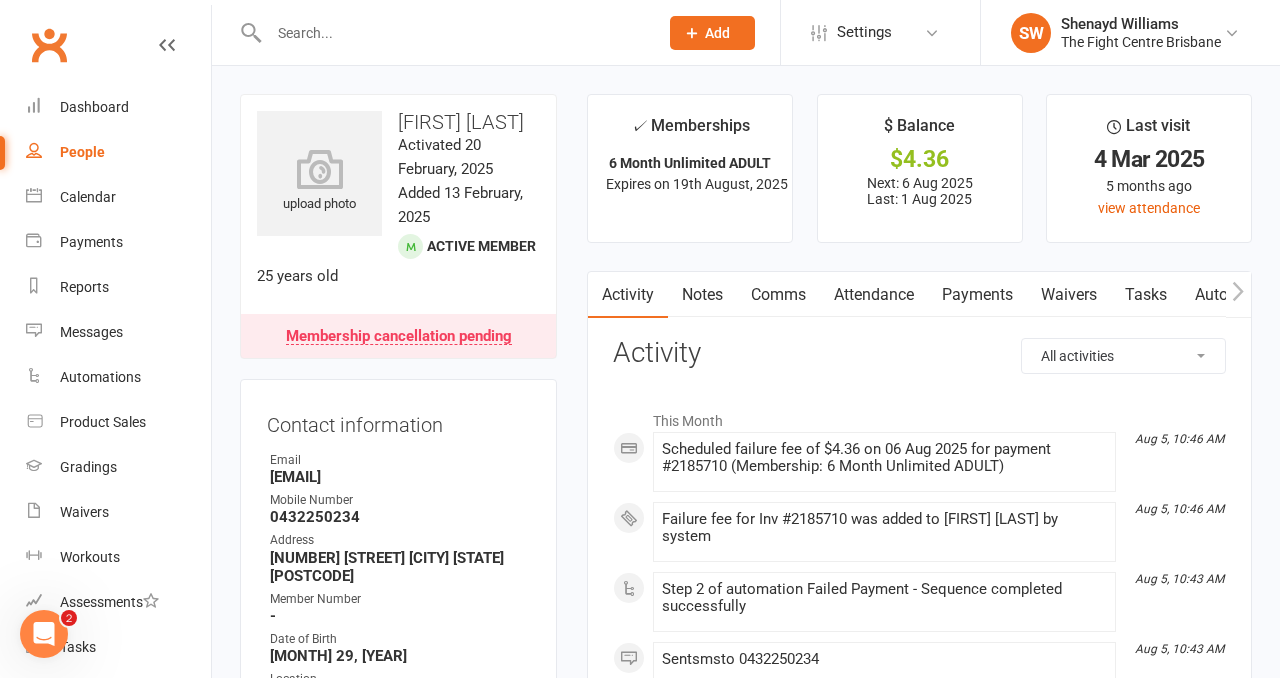 scroll, scrollTop: 0, scrollLeft: 0, axis: both 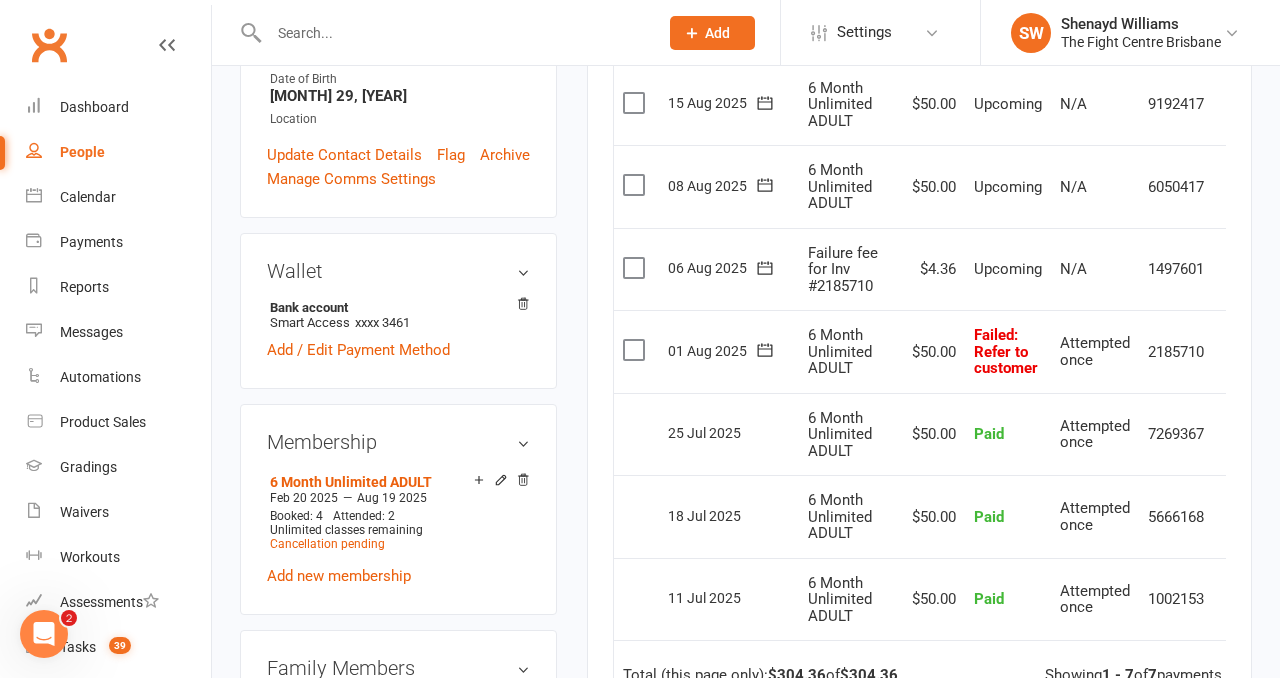 click 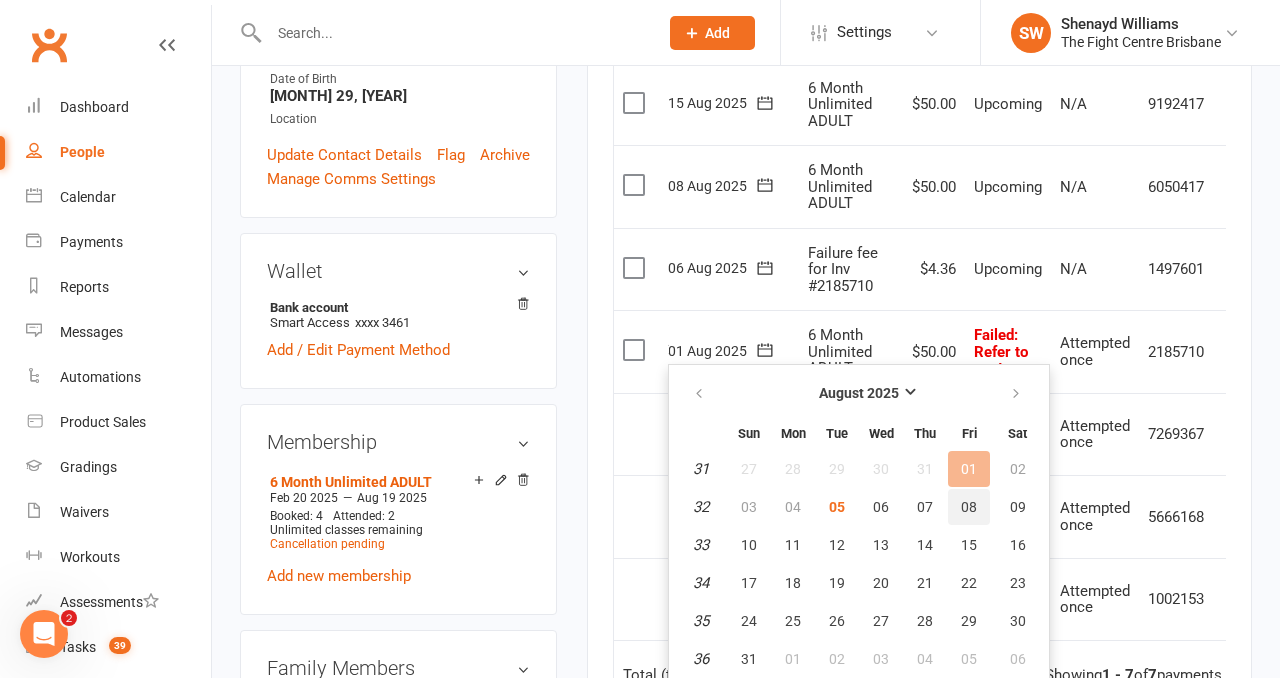 click on "08" at bounding box center [969, 507] 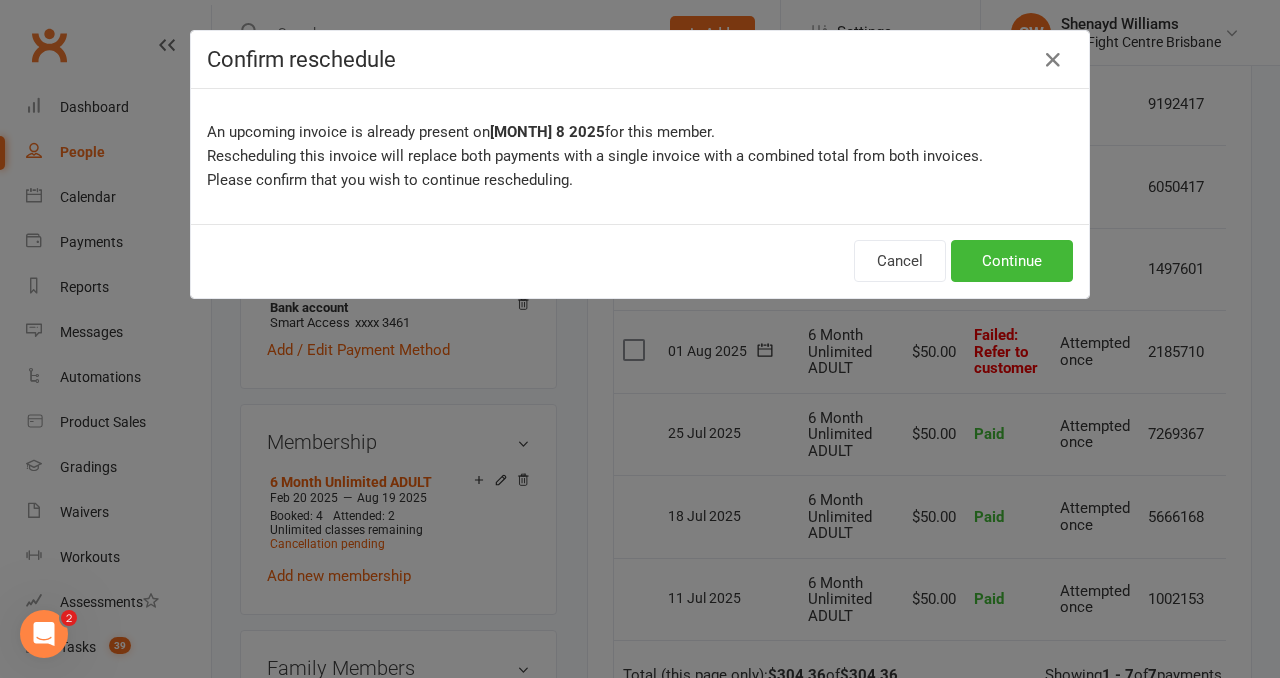 click on "Cancel Continue" at bounding box center (640, 261) 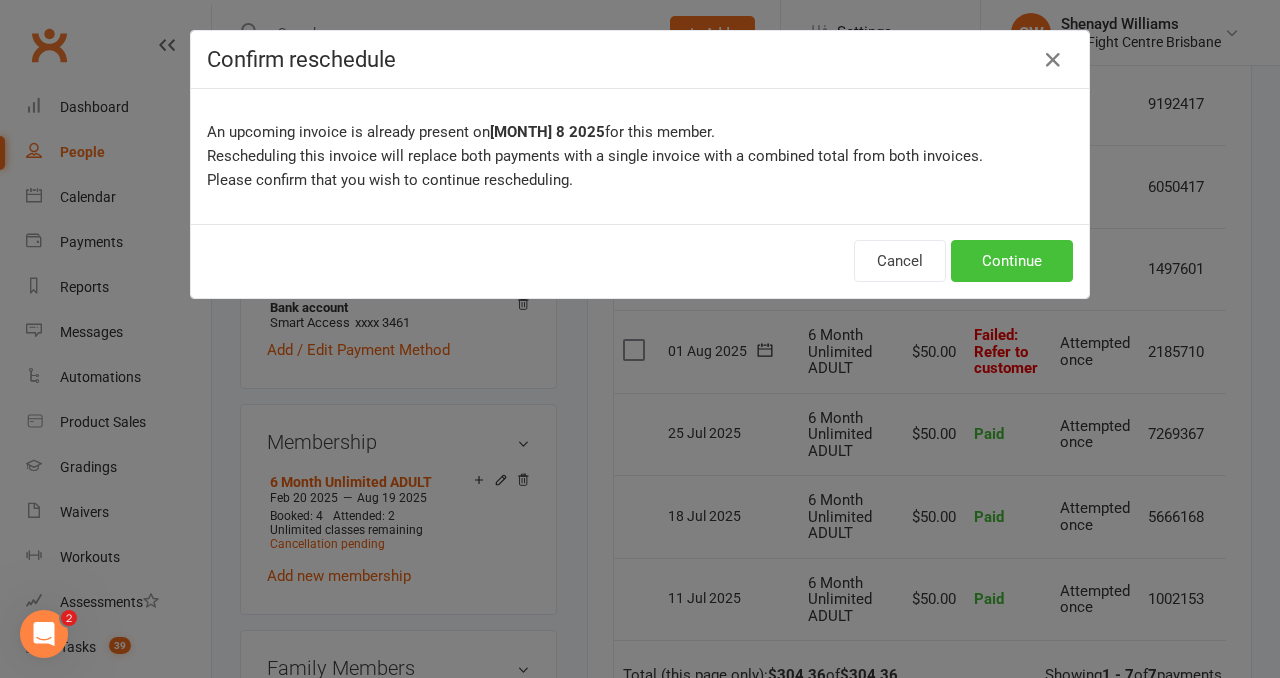 click on "Continue" at bounding box center [1012, 261] 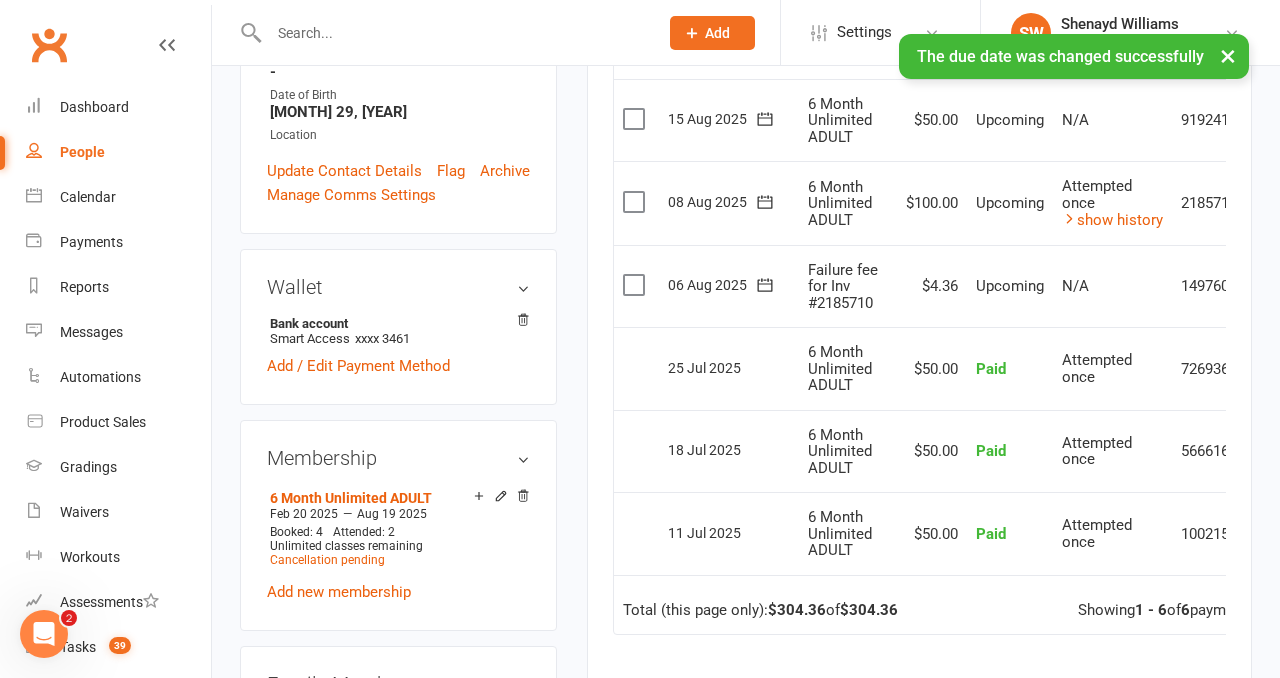 scroll, scrollTop: 0, scrollLeft: 0, axis: both 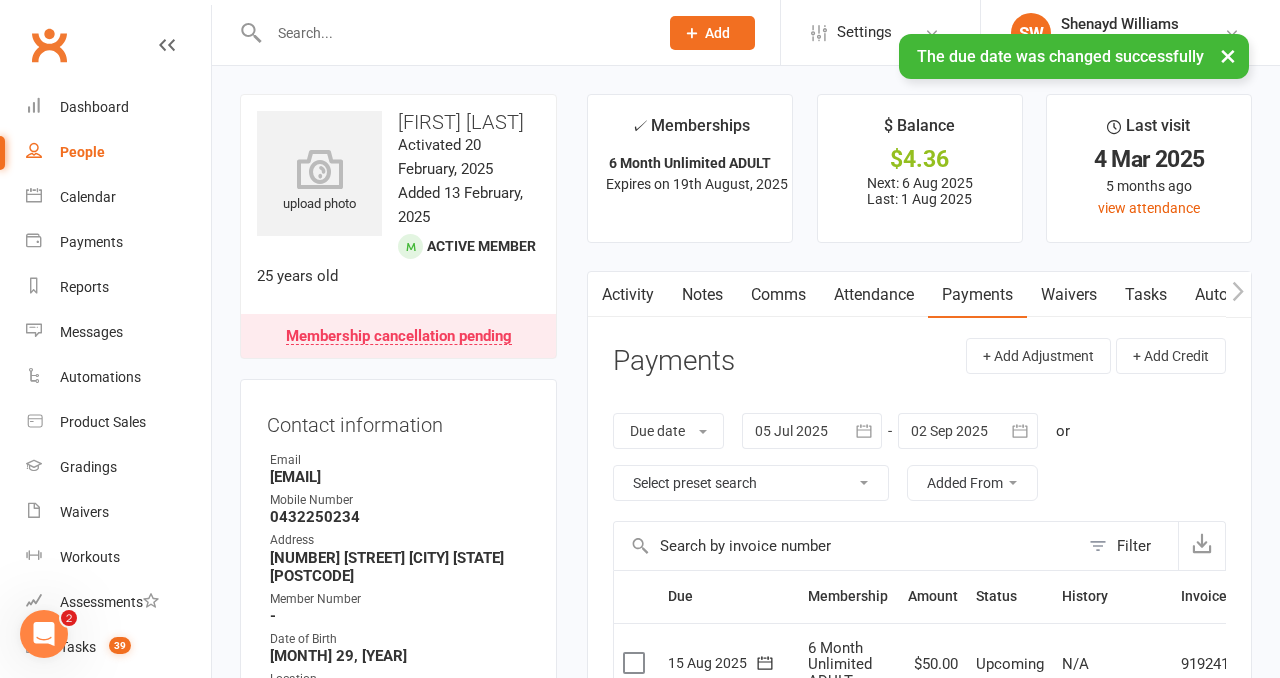 click on "Comms" at bounding box center [778, 295] 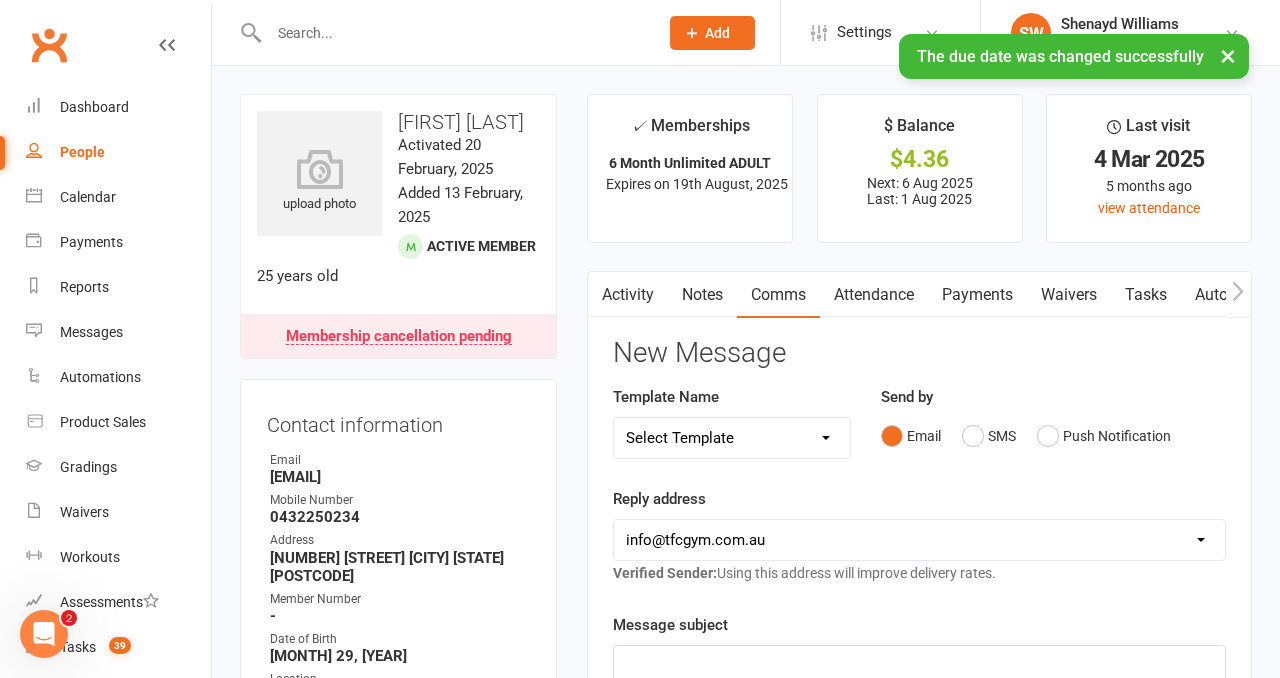 click on "Select Template [Email] A Mobile app invitation (1) [Email] Mobile app invitation accepted (1) [SMS] Fight Camp 6 - Registration Link [Email] Muay Thai Grading [Email] Muay Thai Grading - First Grading [Email] Muay Thai Grading Registration Link [SMS] Student Intake + Goal Setting - On Sign Up [SMS] $2 Membership Upgrade [Email] 3 Failed Payments Email [SMS] 3 Failed Payments TXT  [Push Notification] 4 Failed Payments APP [Email] 4 Failed Payments EMAIL [SMS] 4 Failed Payments TXT  [SMS] APP ACCESS for failures  [SMS] Failed/ Rescheduled Payment BANK ACC [SMS] Update Credit Card for Payments  [SMS] $15 - Missed 1st [SMS] $28 - Missed 1st [SMS] $30 Missed 1st [SMS] $31.50 - Missed 1st [SMS] $32 - Missed 1st [SMS] $35 Missed 1st [SMS] $36 - Missed 1st [SMS] $40 Missed 1st [Push Notification] $40 Missed 1st PUSH [SMS] $45 - Missed 1st [Push Notification] $45 - Missed 1st PUSH [SMS] $50 Missed 1st [Push Notification] $50 Missed 1st PUSH [SMS] $52.50 - Missed 1st [SMS] $60 - Missed 1st [Email] Absent" at bounding box center [732, 438] 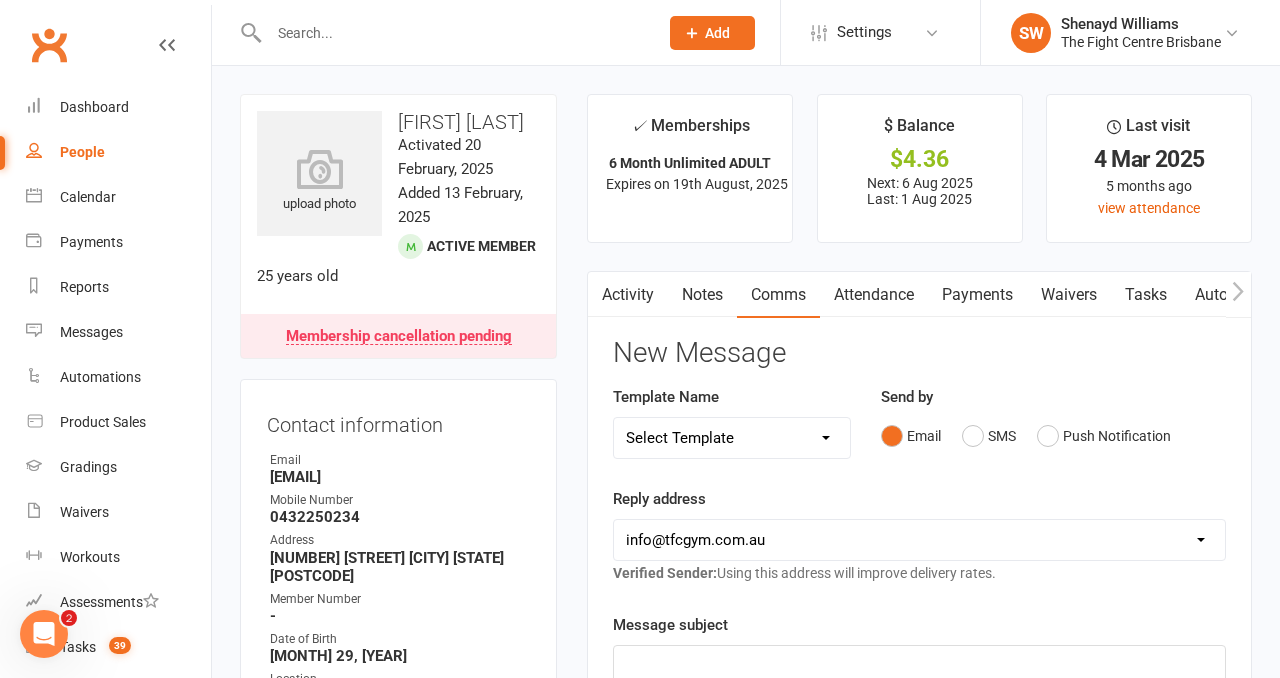 select on "14" 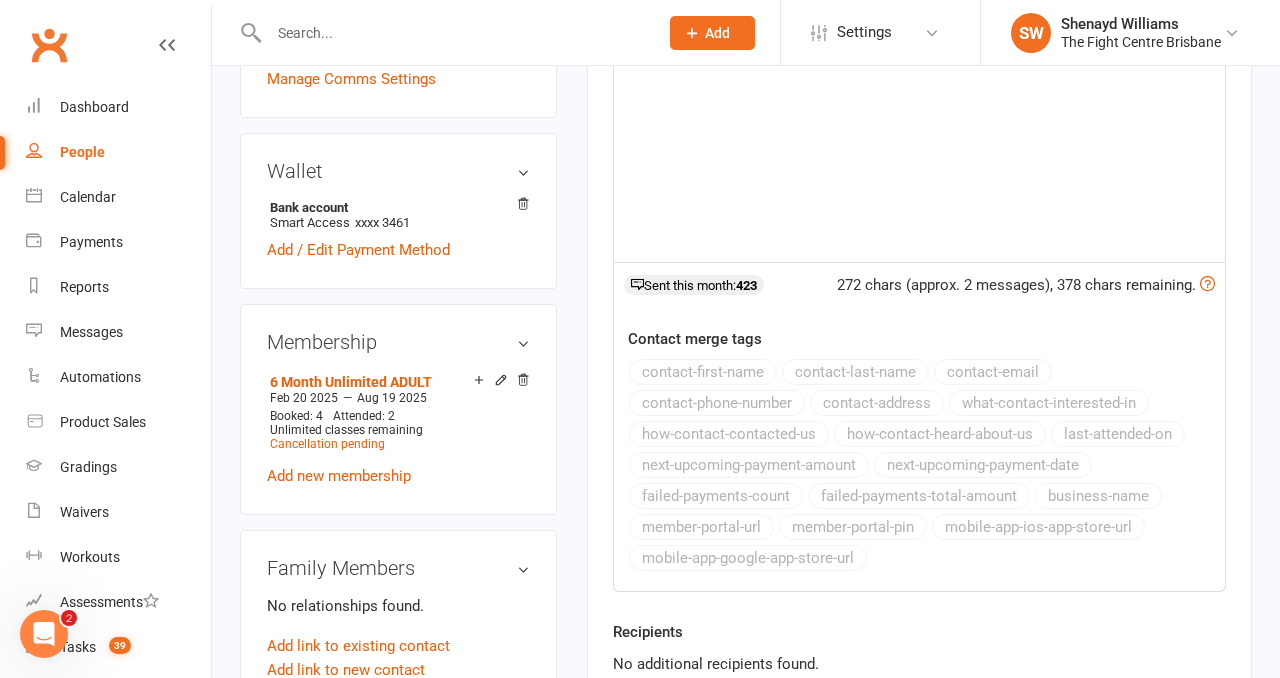 scroll, scrollTop: 1236, scrollLeft: 0, axis: vertical 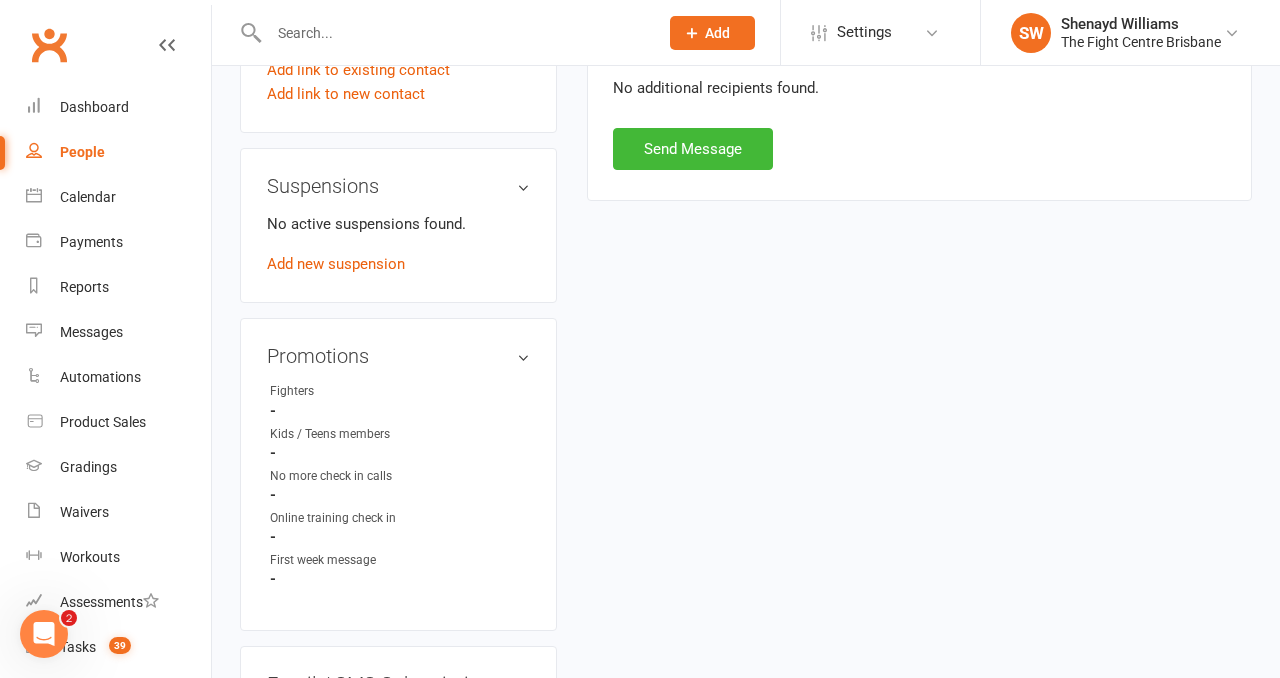 click on "Activity Notes Comms Attendance Payments Waivers Tasks Automations Workouts Gradings / Promotions Mobile App Credit balance
Payments + Add Adjustment + Add Credit Due date  Due date Date paid Date failed Date settled 05 Jul 2025
July 2025
Sun Mon Tue Wed Thu Fri Sat
27
29
30
01
02
03
04
05
28
06
07
08
09
10
11
12
29
13
14
15
16
17
18
19
30
20
21
22
23
24
25
26 31" at bounding box center [919, -383] 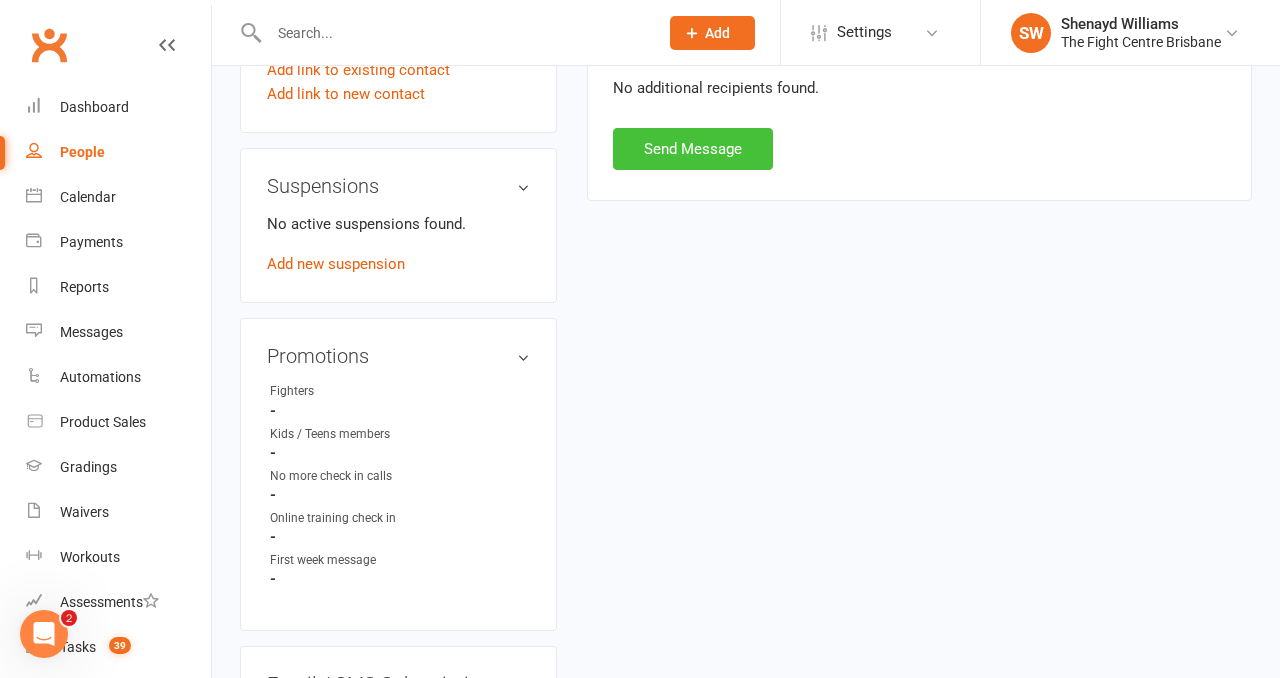 click on "Send Message" at bounding box center [693, 149] 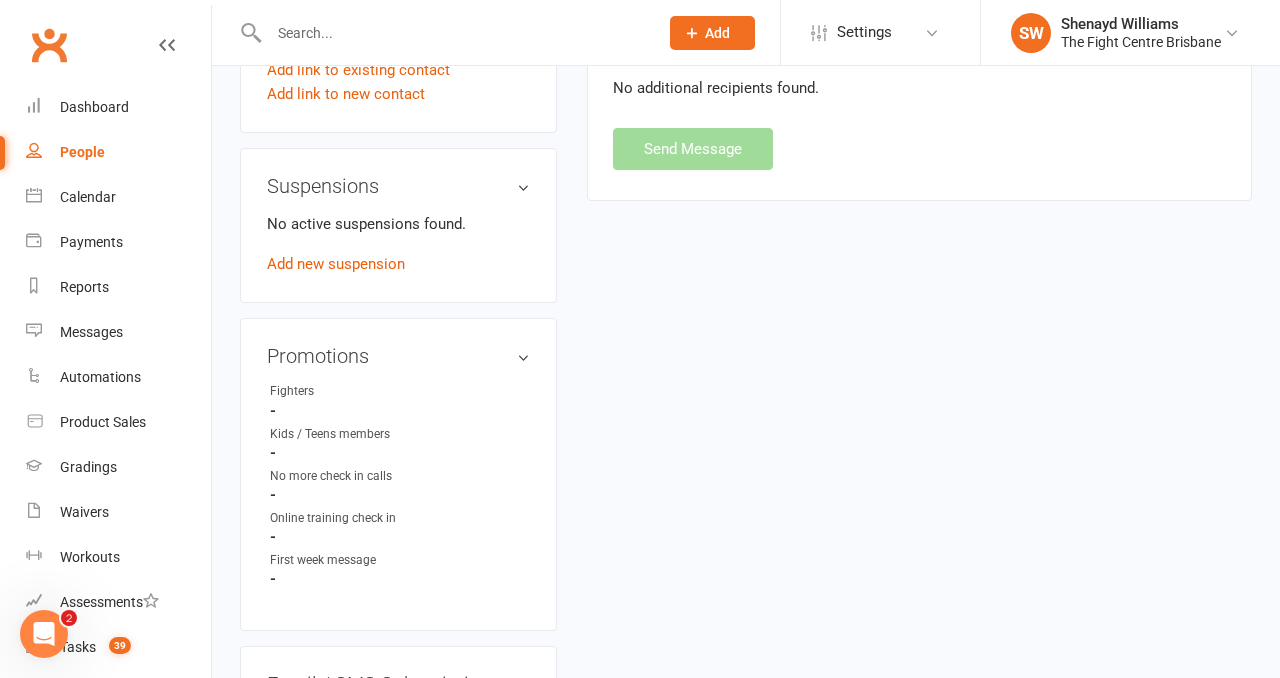 select 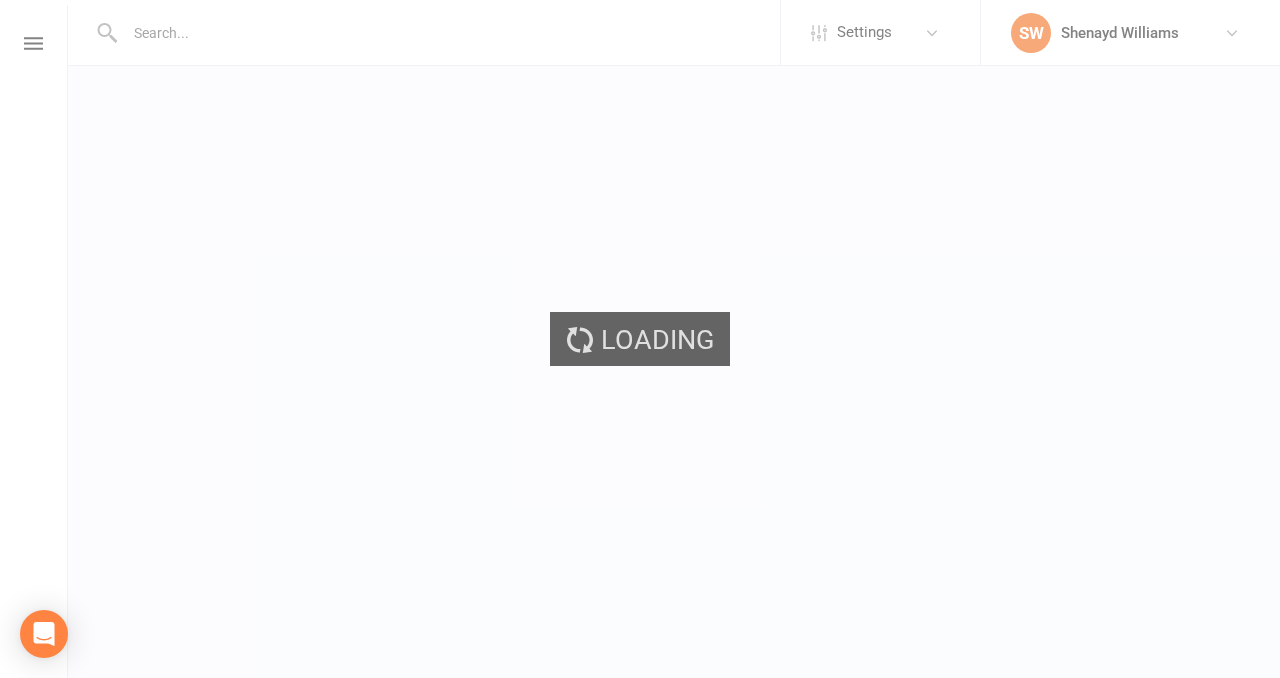 scroll, scrollTop: 0, scrollLeft: 0, axis: both 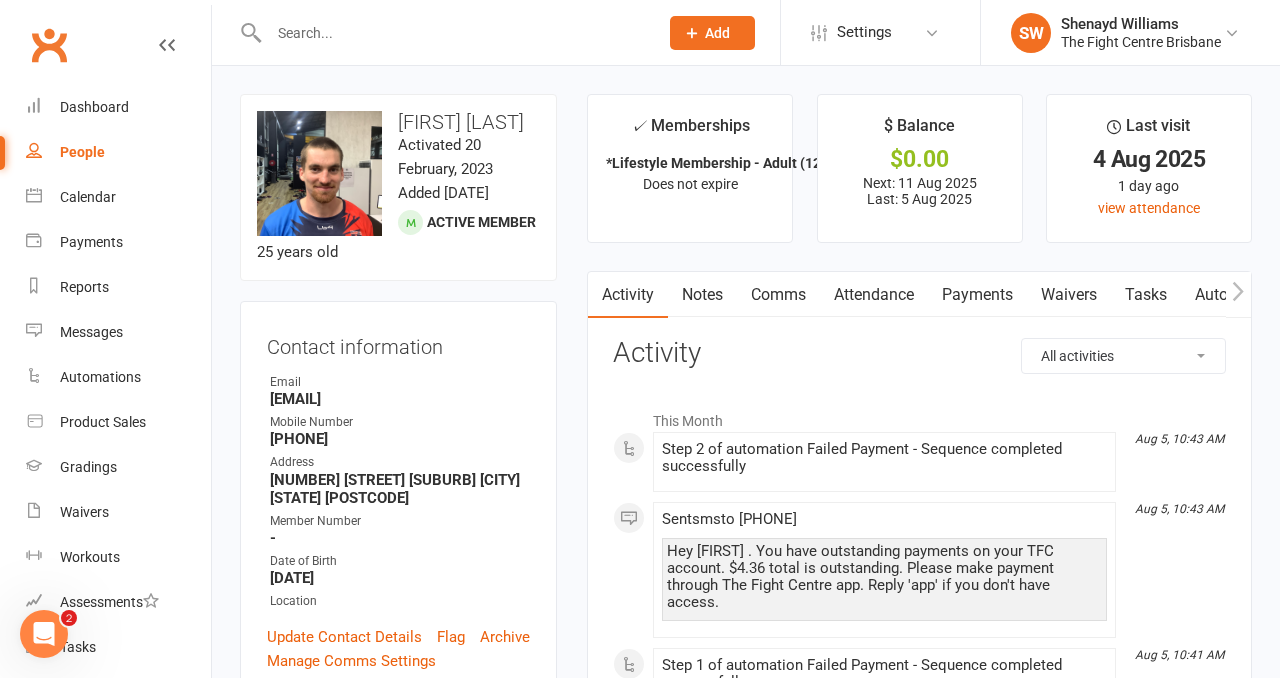 click on "Payments" at bounding box center [977, 295] 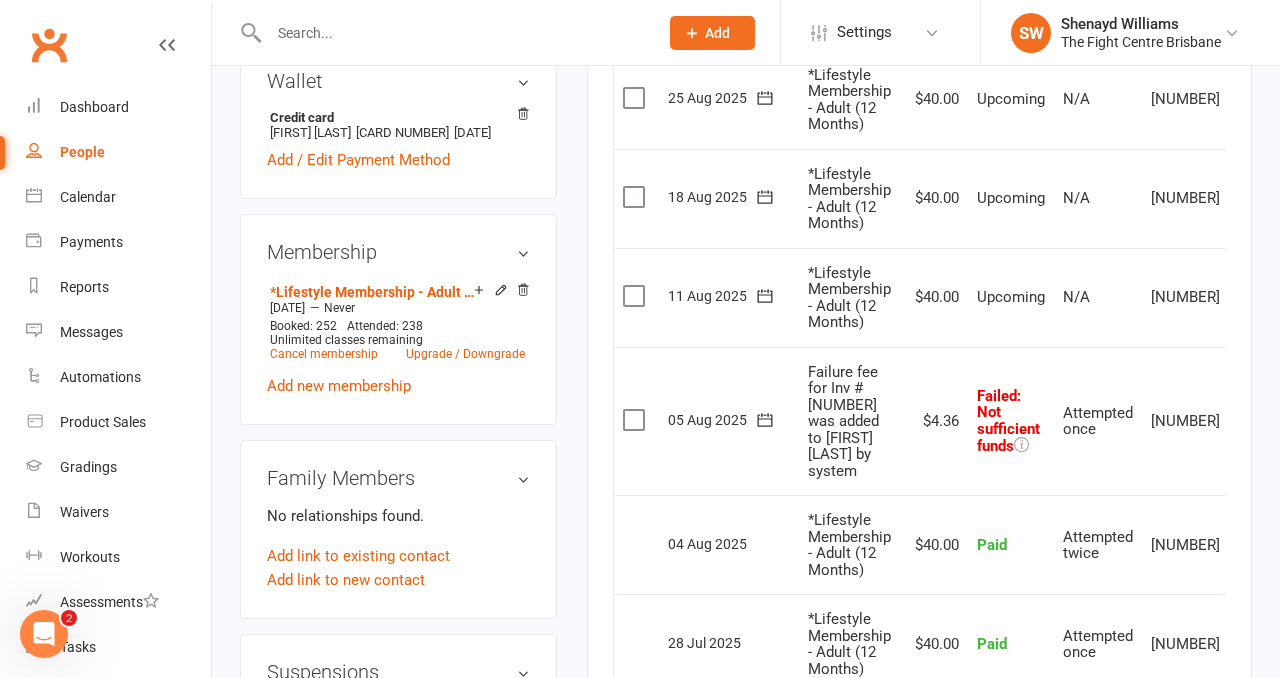 scroll, scrollTop: 709, scrollLeft: 0, axis: vertical 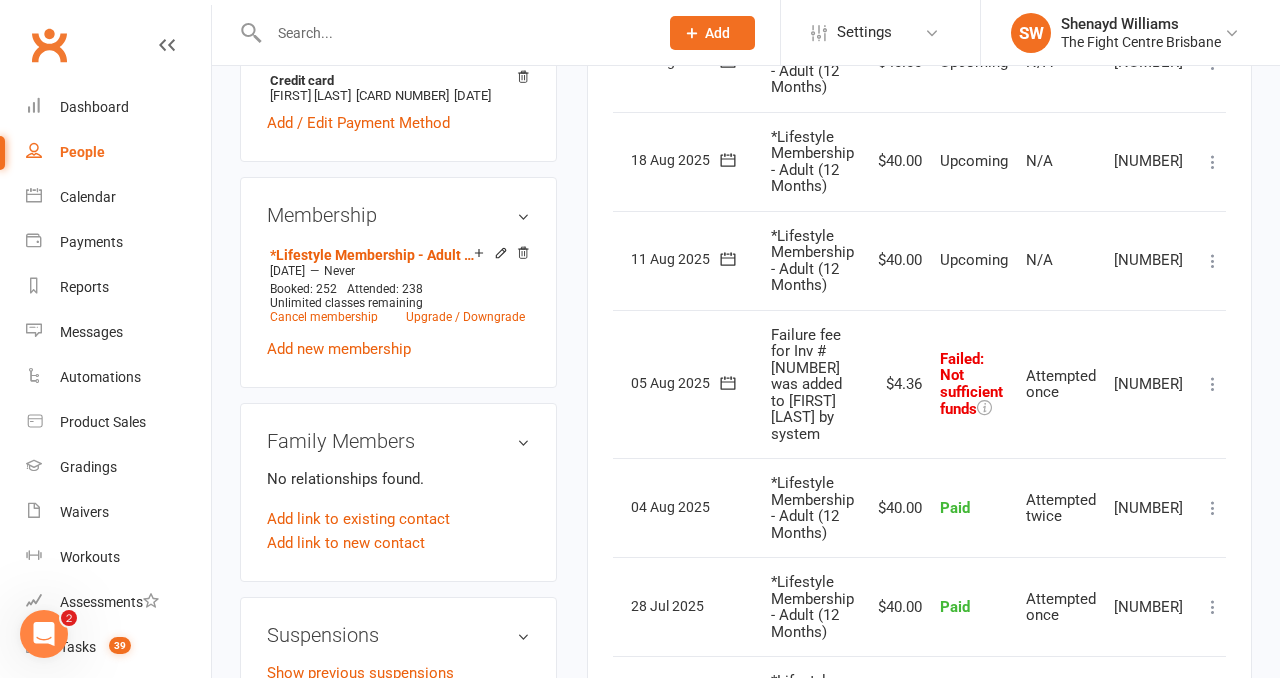 click at bounding box center [1213, 384] 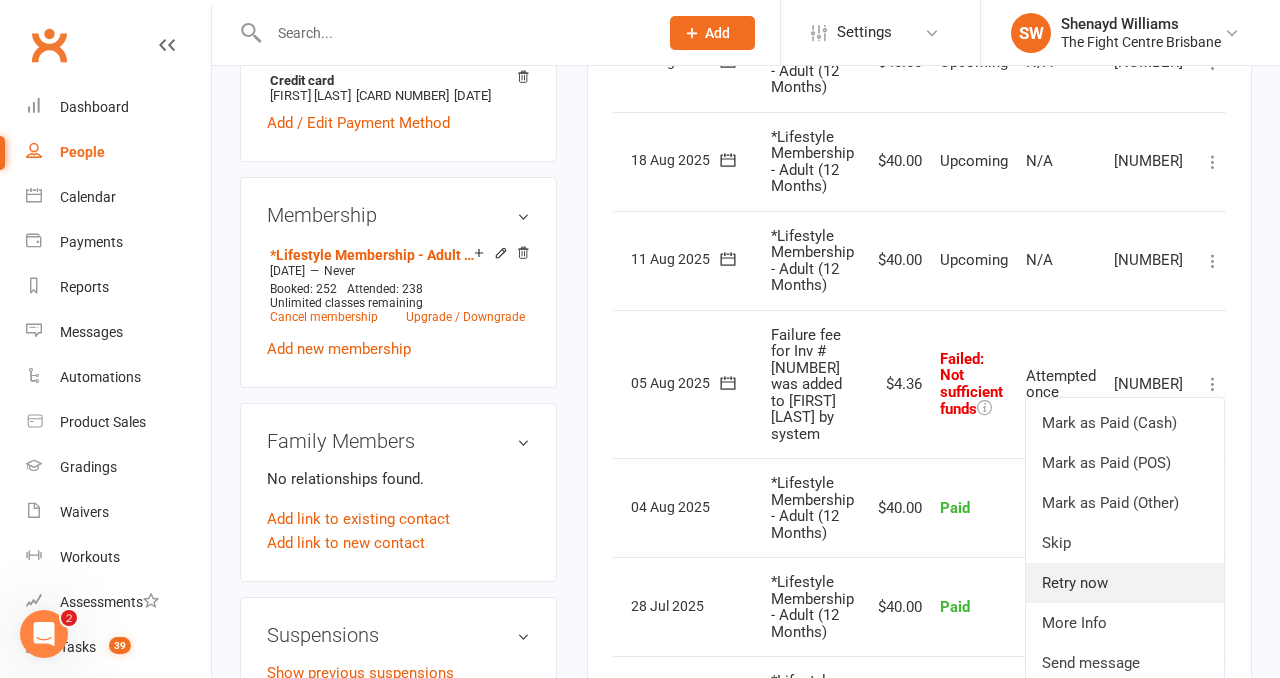click on "Retry now" at bounding box center [1125, 583] 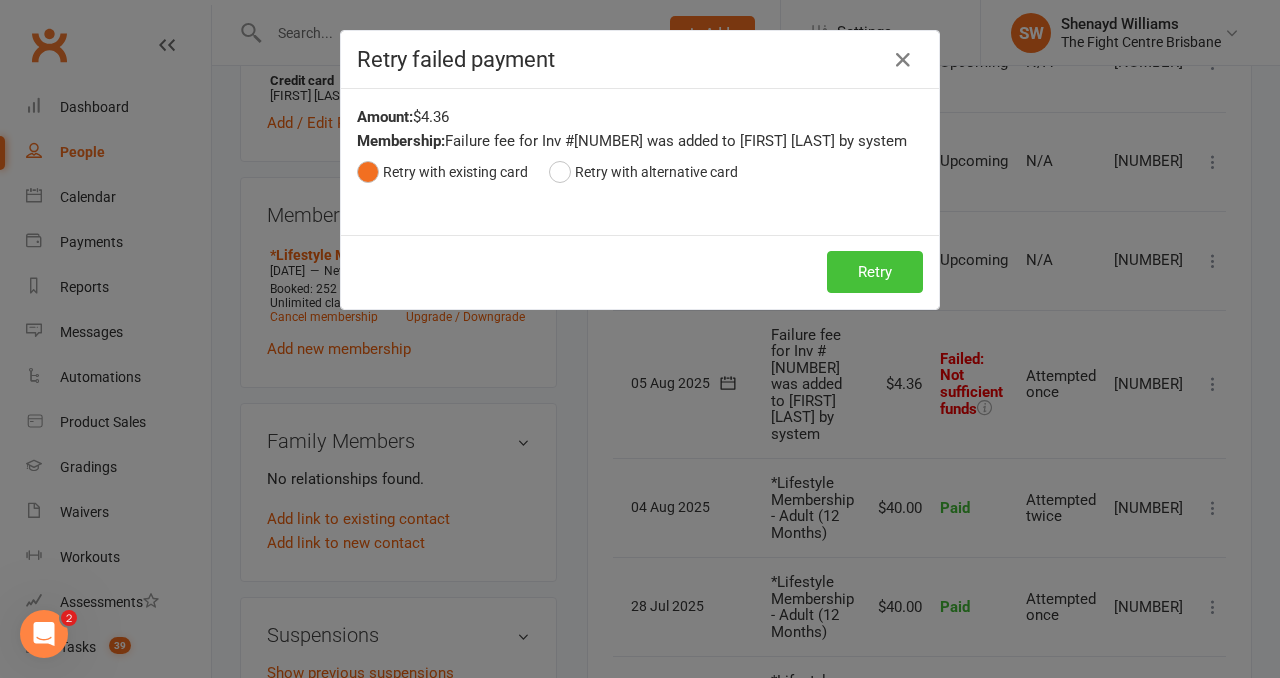 click on "Retry" at bounding box center (875, 272) 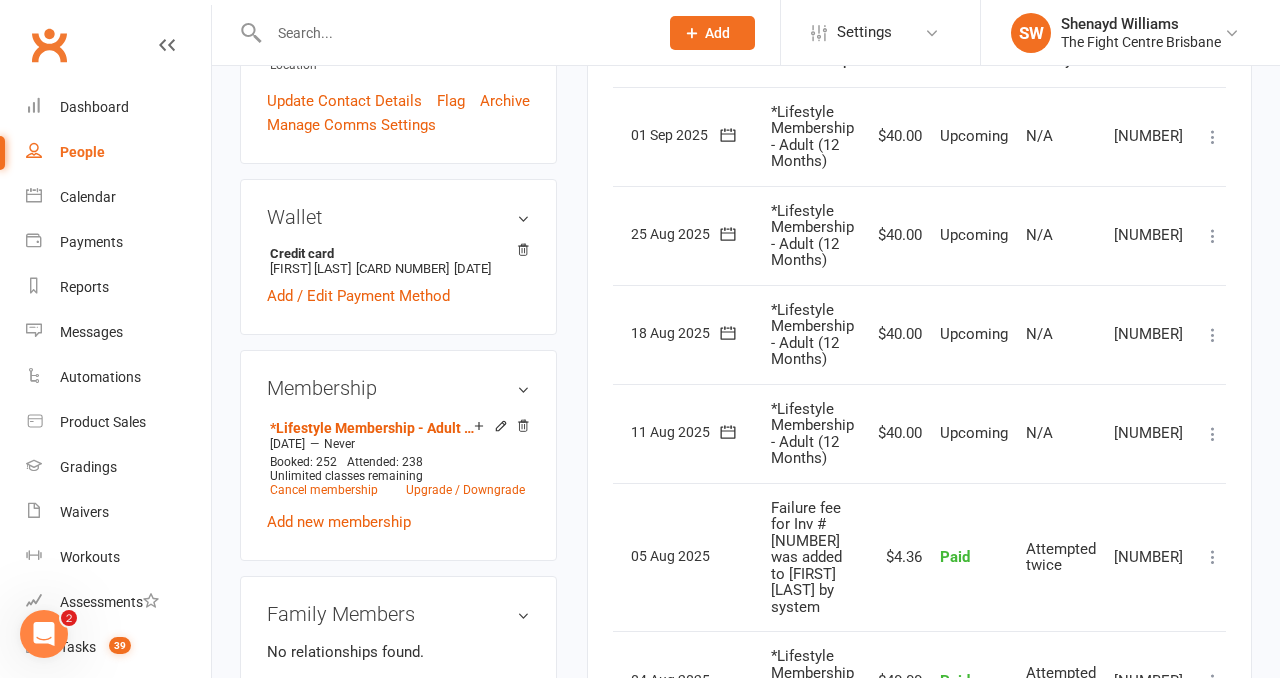 scroll, scrollTop: 0, scrollLeft: 0, axis: both 